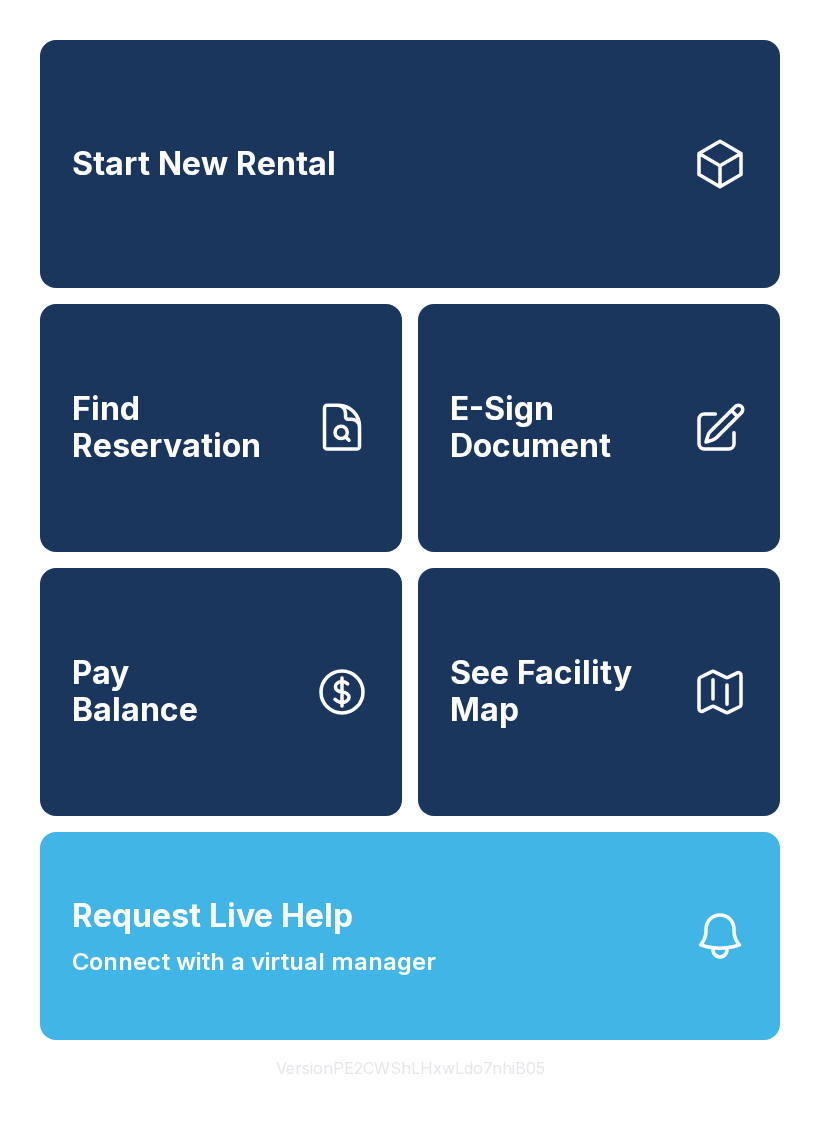 scroll, scrollTop: 0, scrollLeft: 0, axis: both 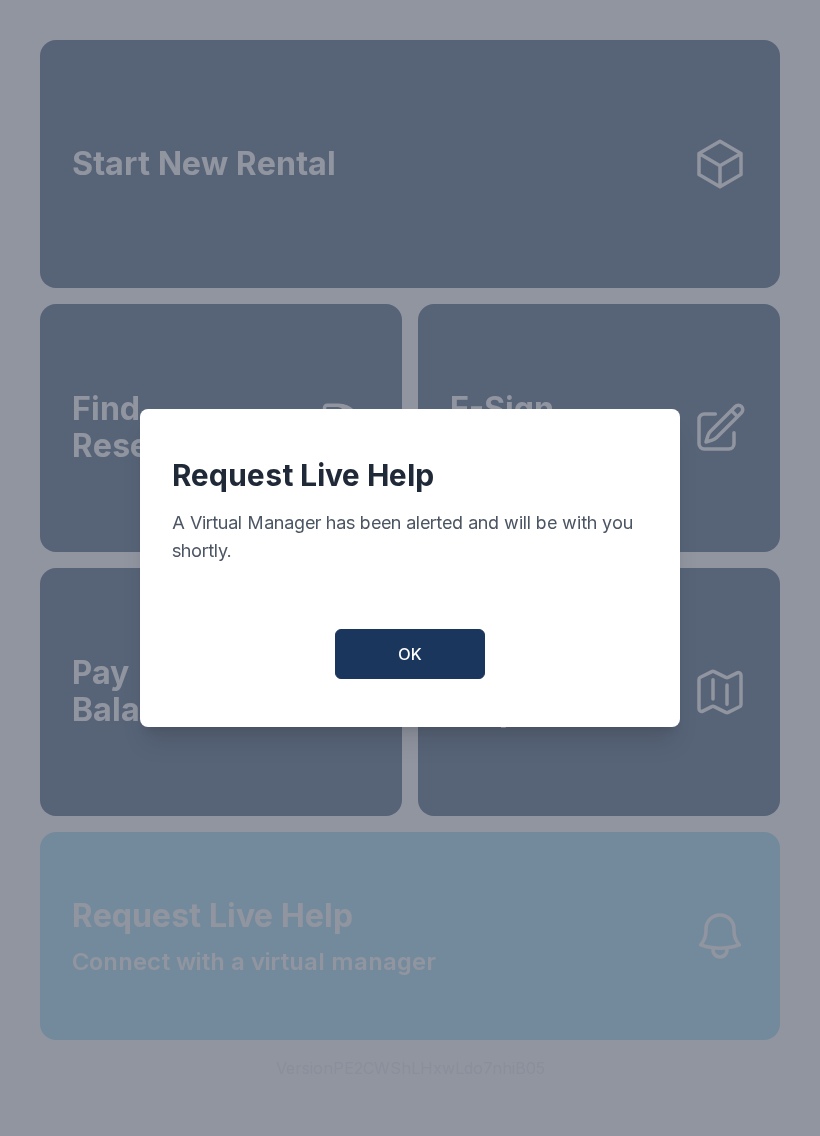 click on "OK" at bounding box center [410, 654] 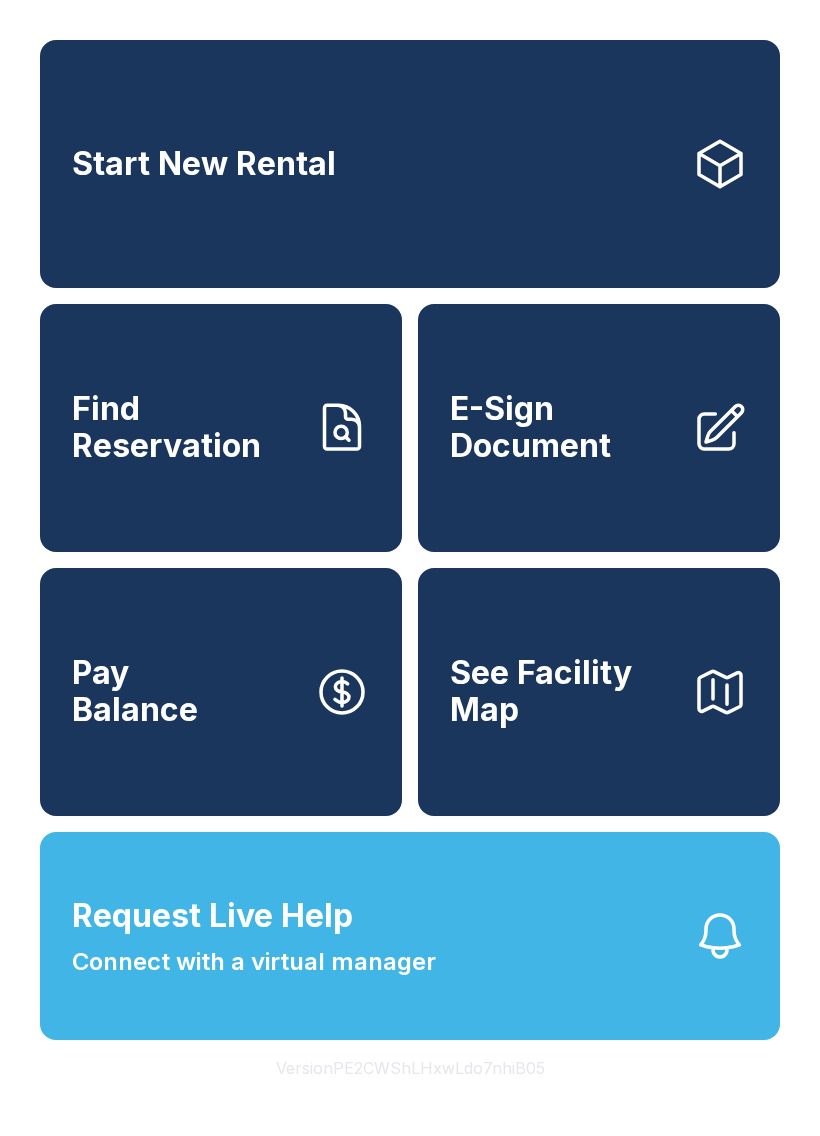 click on "Request Live Help Connect with a virtual manager" at bounding box center (410, 936) 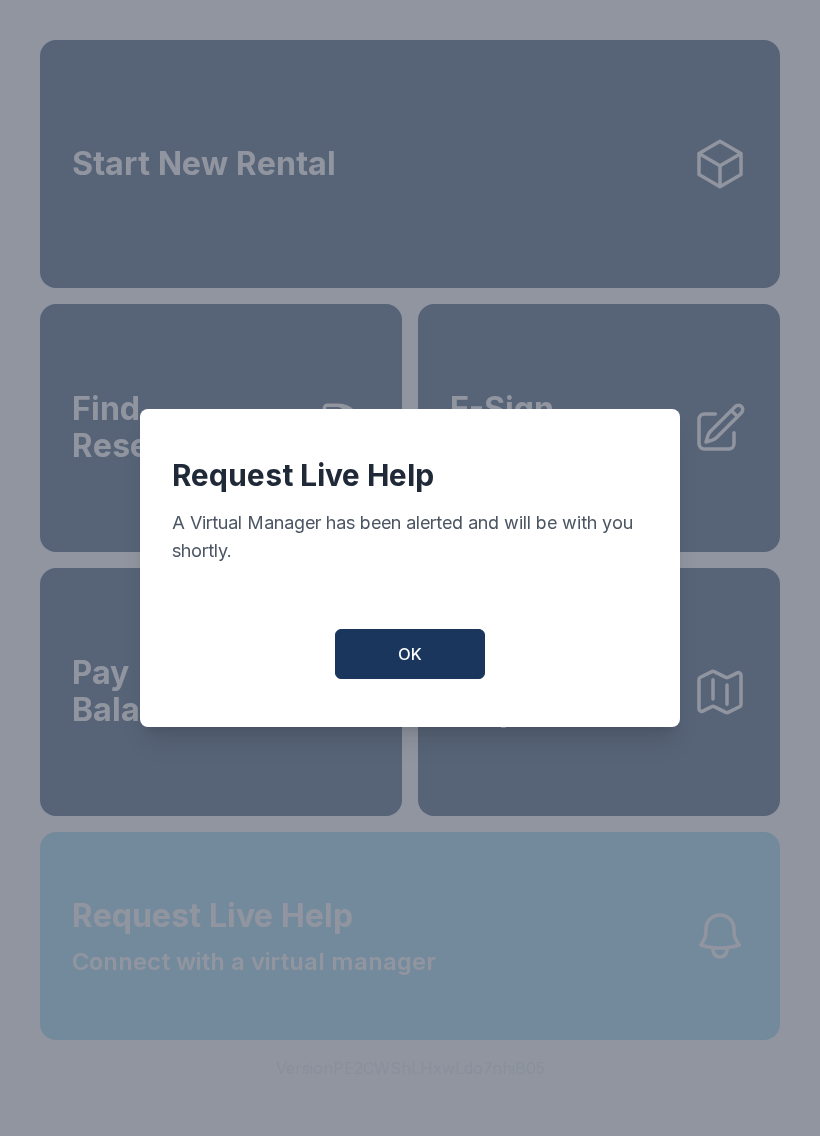 click on "OK" at bounding box center [410, 654] 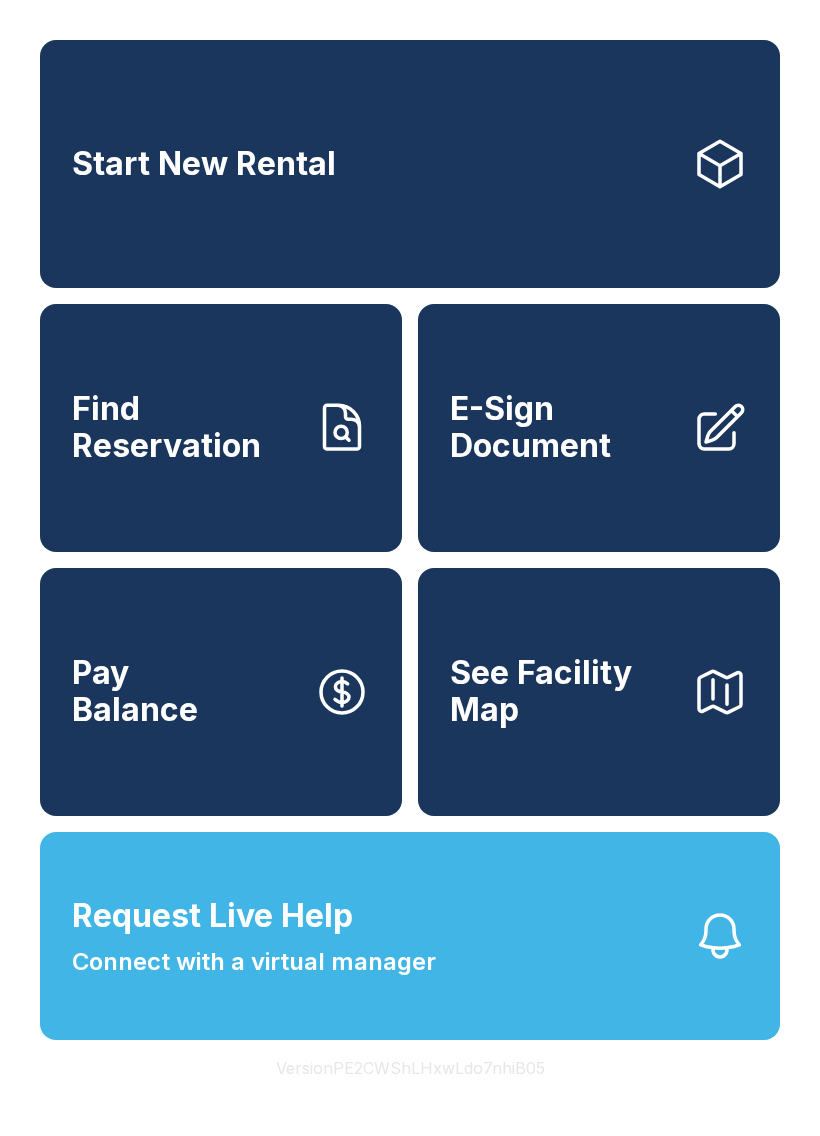 click on "Request Live Help Connect with a virtual manager" at bounding box center [254, 936] 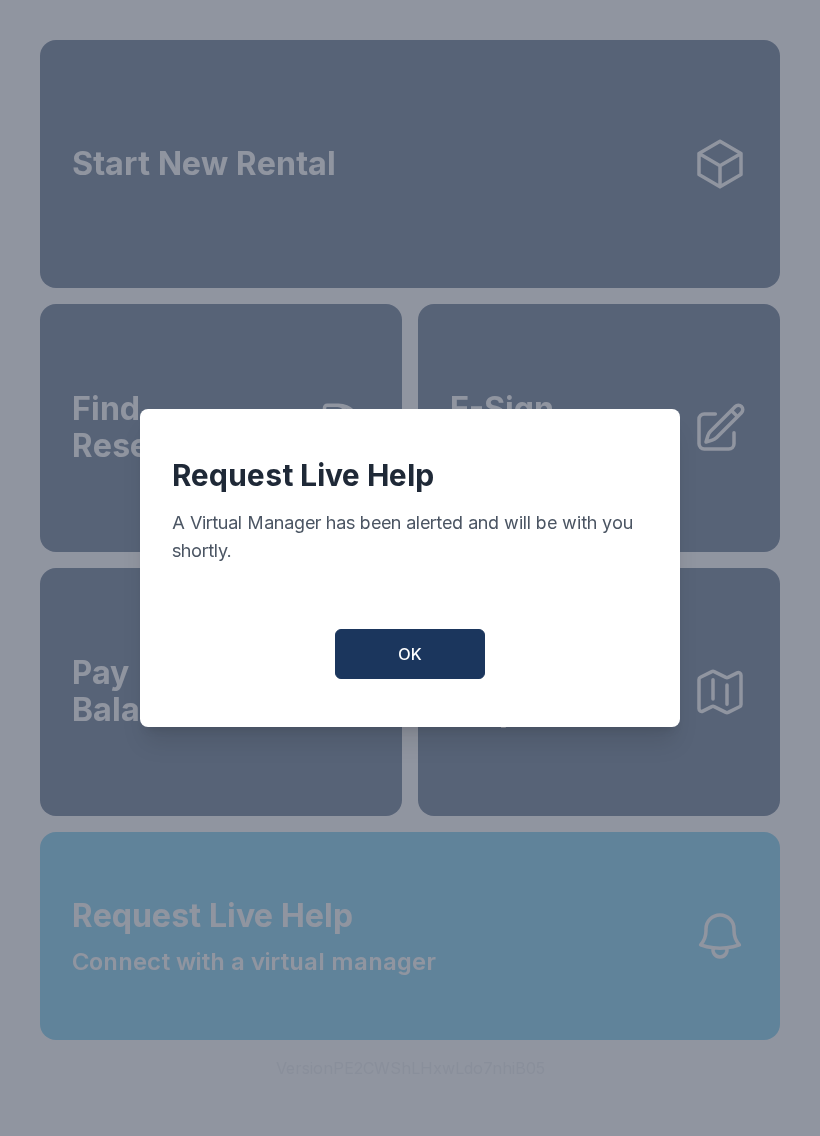 click on "OK" at bounding box center (410, 654) 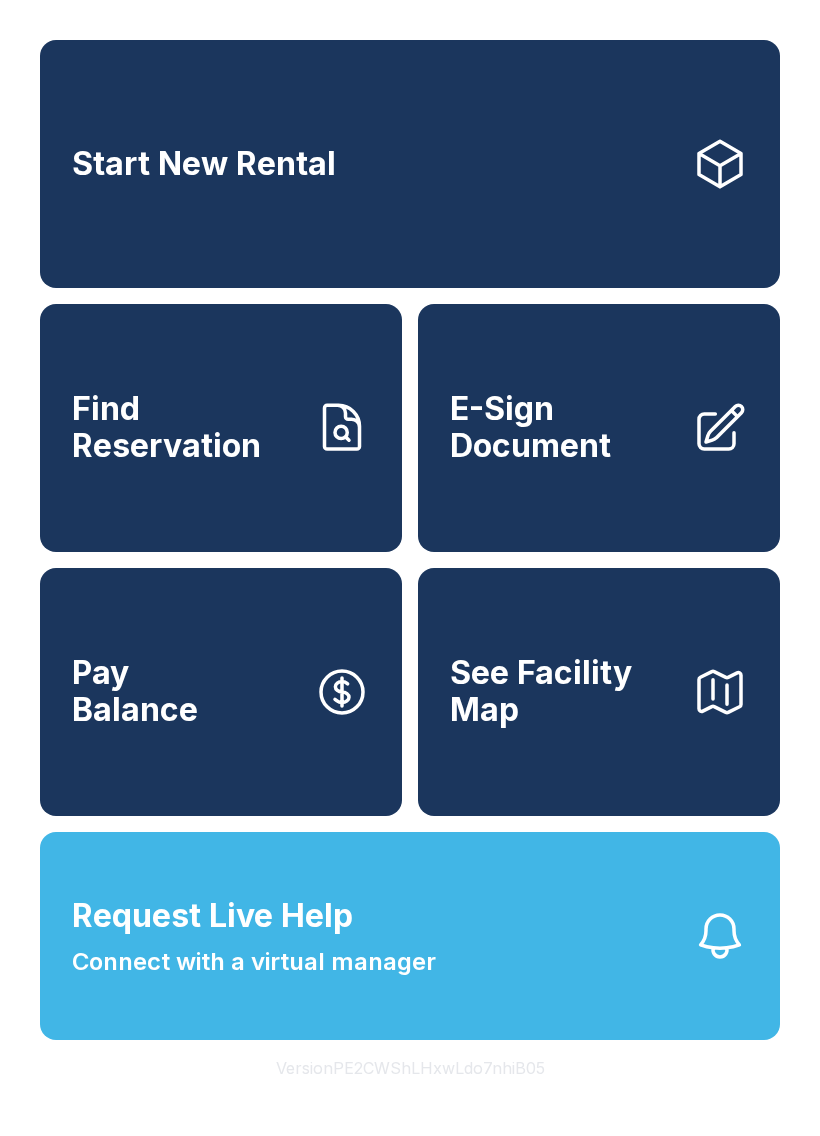 click on "Start New Rental" at bounding box center (410, 164) 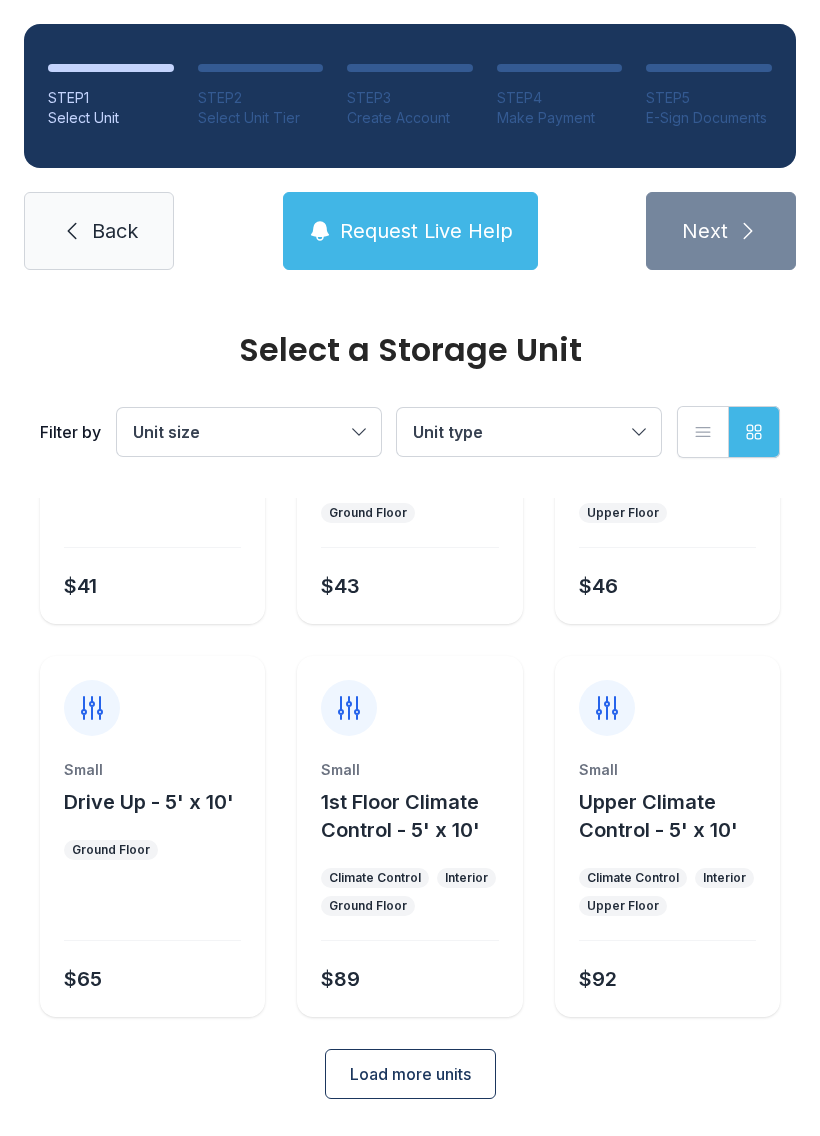scroll, scrollTop: 238, scrollLeft: 0, axis: vertical 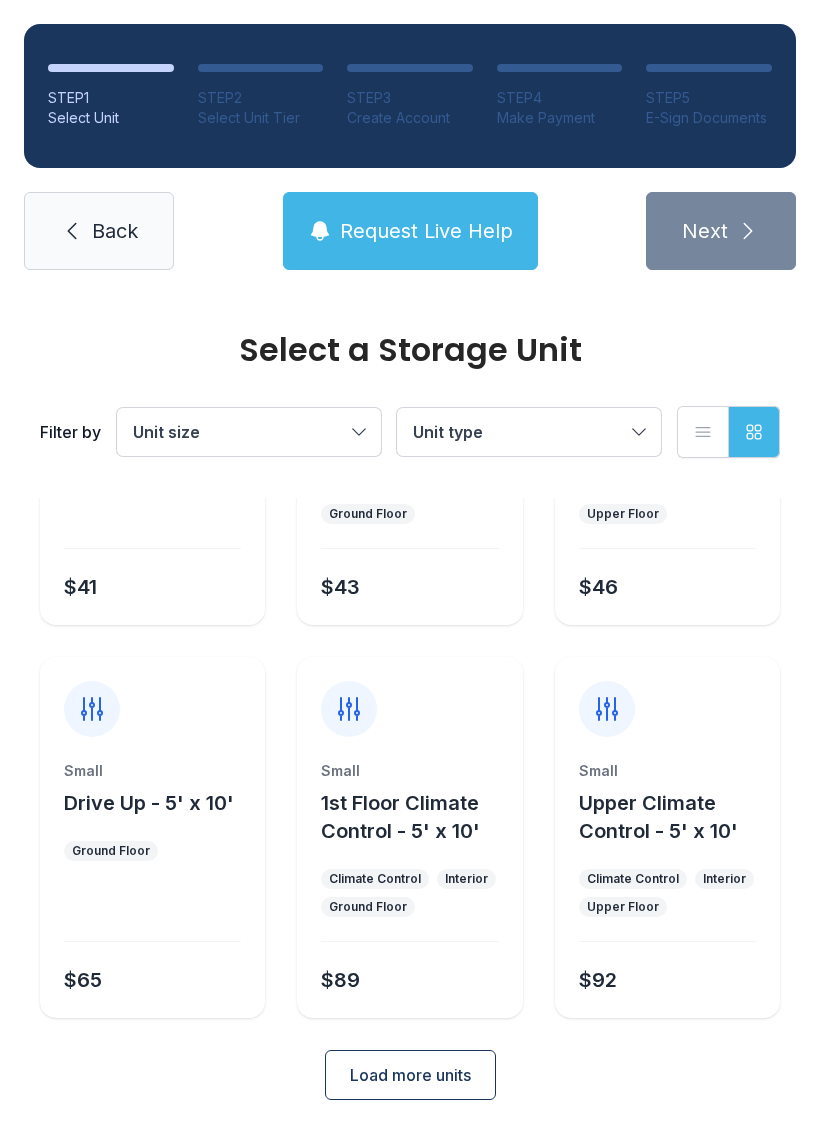 click on "Load more units" at bounding box center [410, 1075] 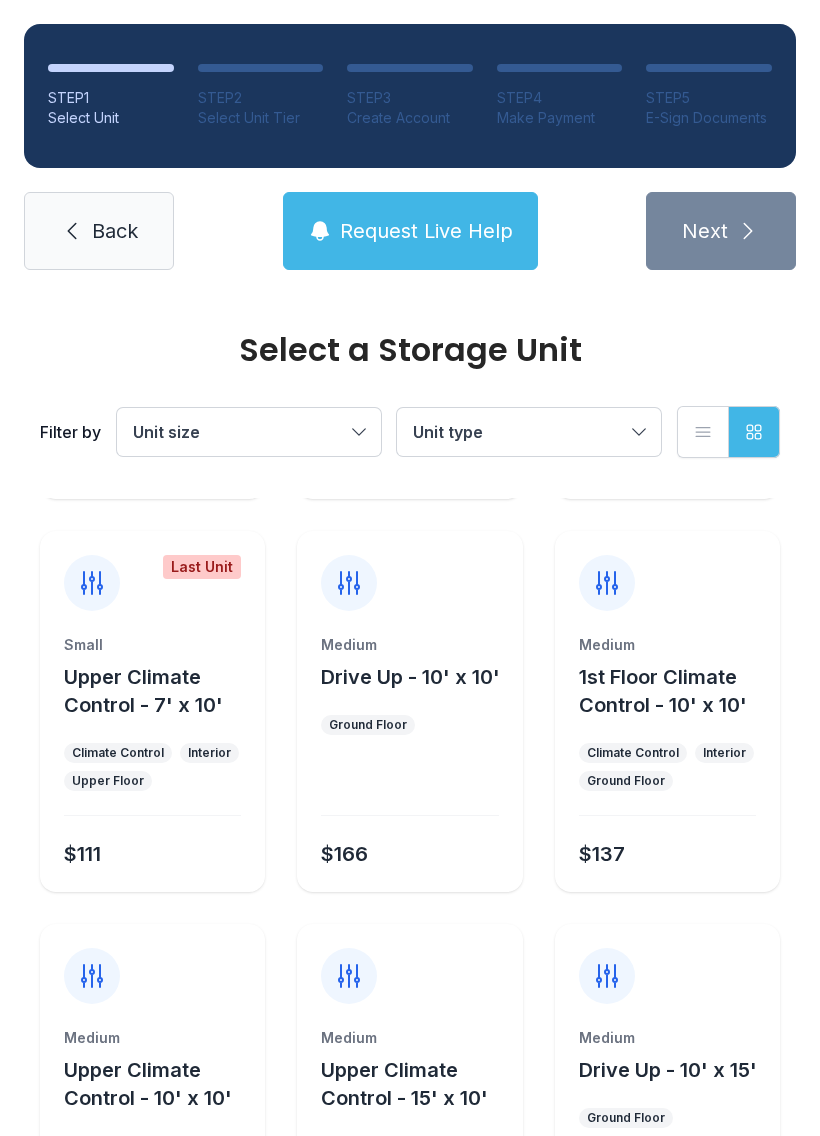 scroll, scrollTop: 750, scrollLeft: 0, axis: vertical 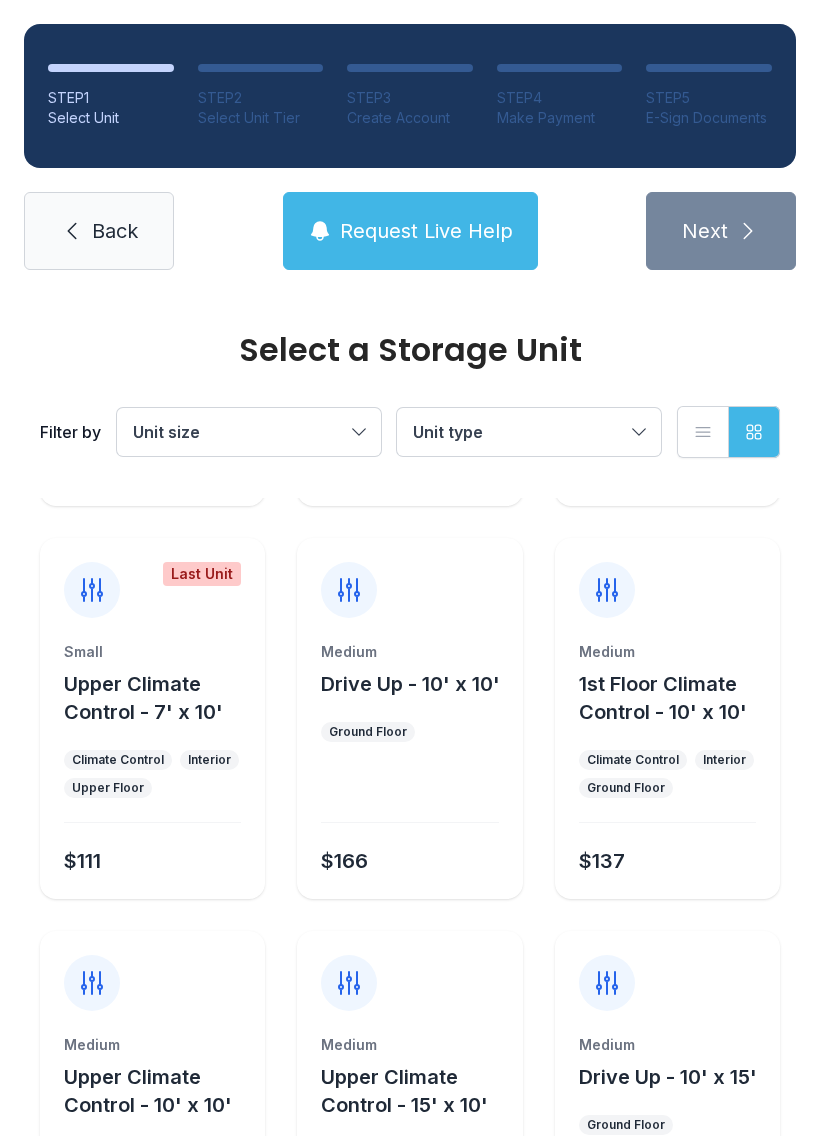 click on "Back" at bounding box center (115, 231) 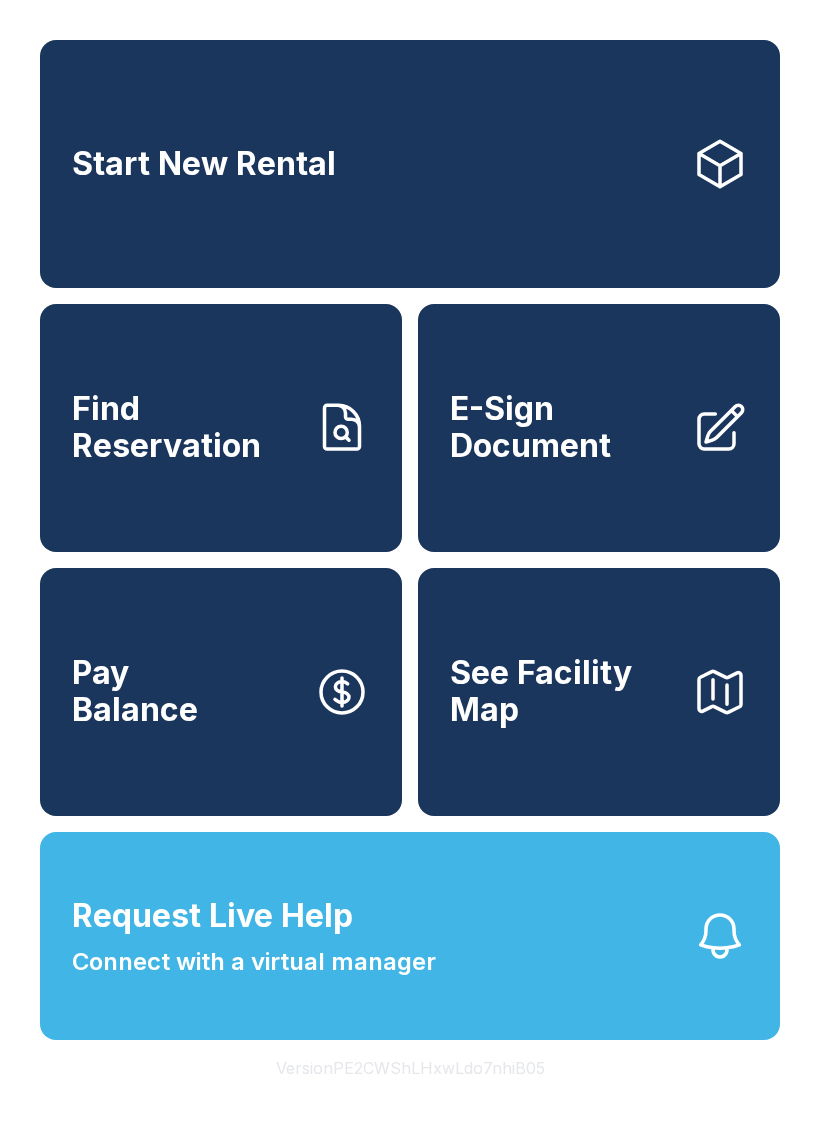 click on "Start New Rental" at bounding box center [410, 164] 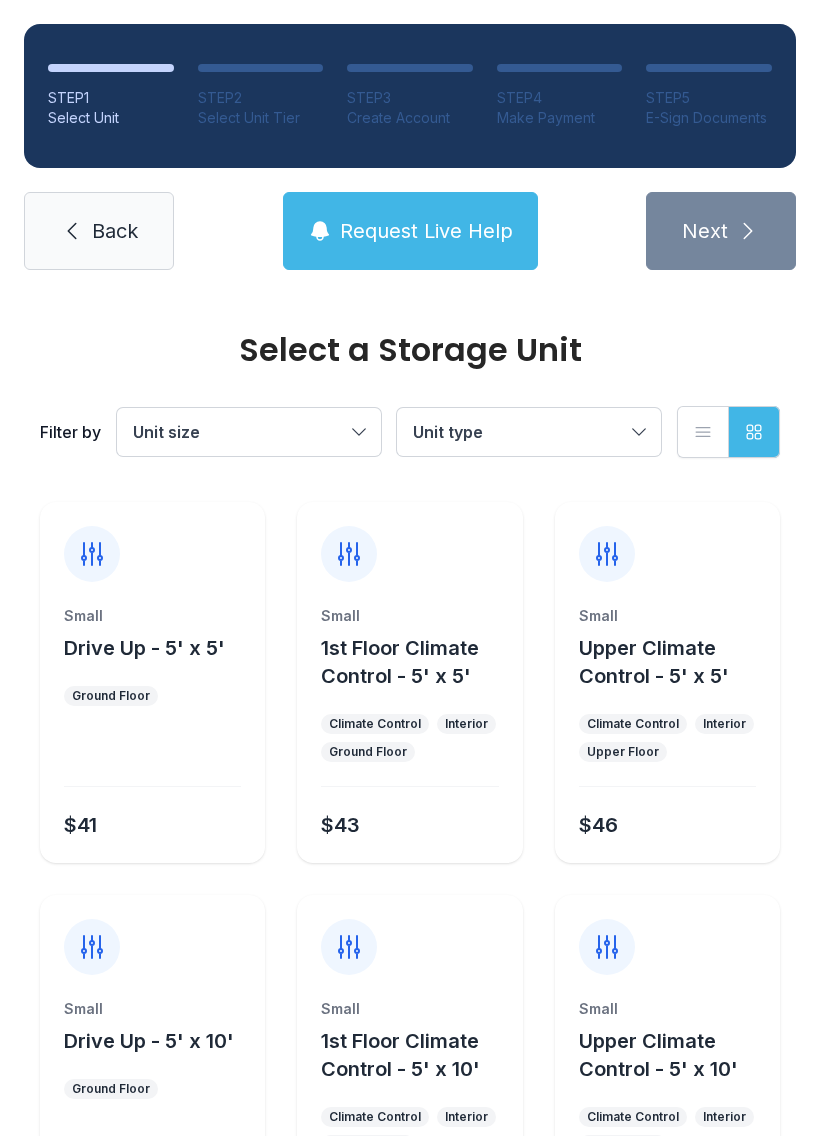 click on "Back" at bounding box center [115, 231] 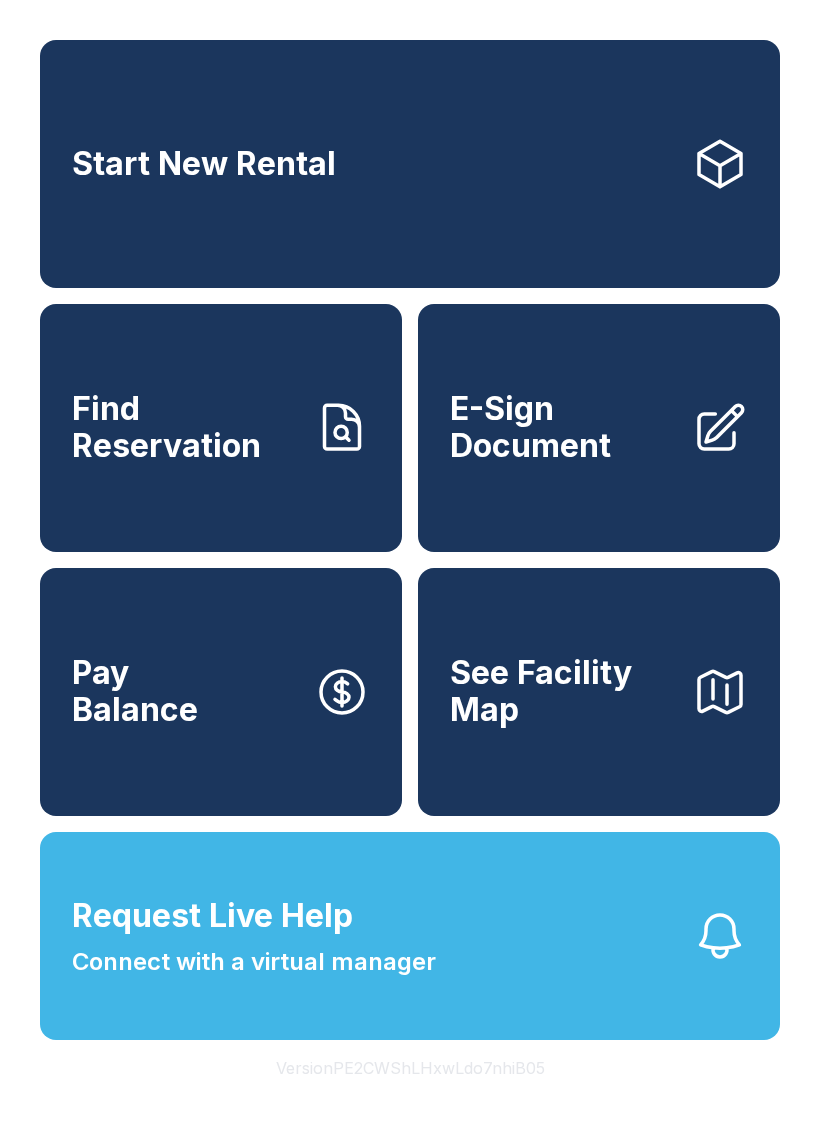 click on "Find Reservation" at bounding box center (185, 427) 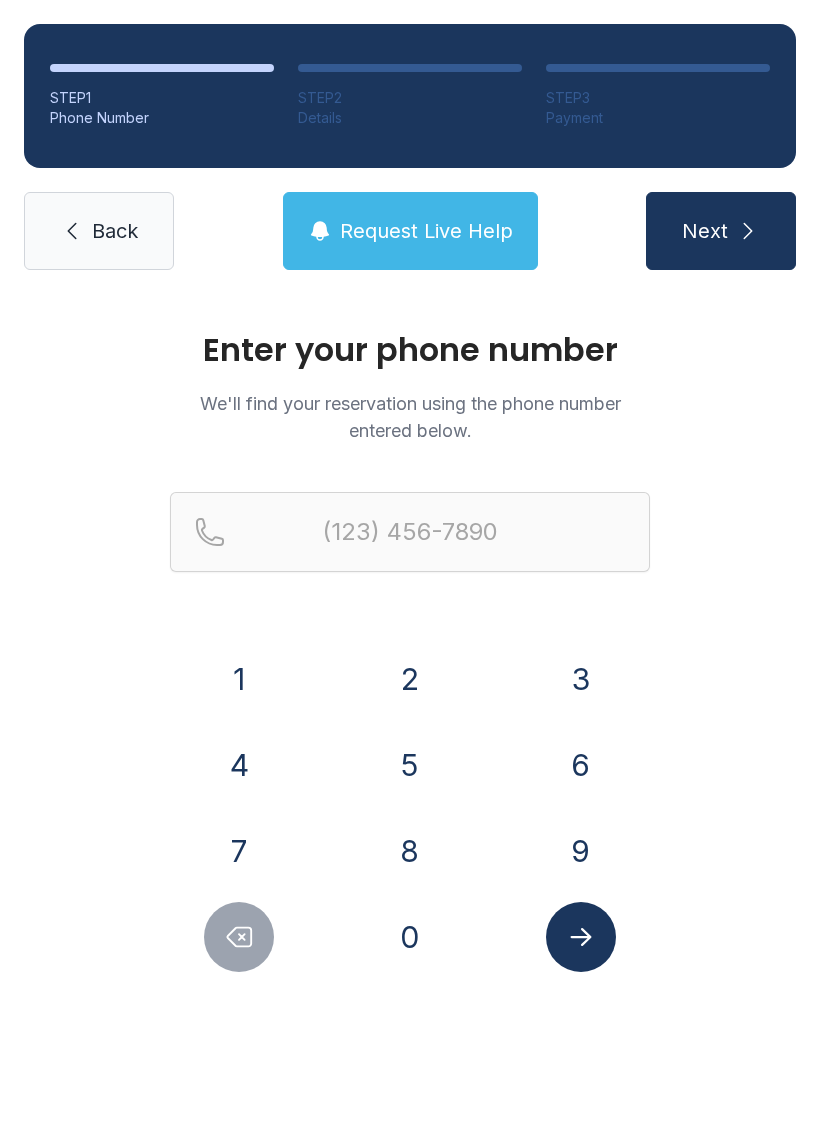click on "8" at bounding box center (410, 851) 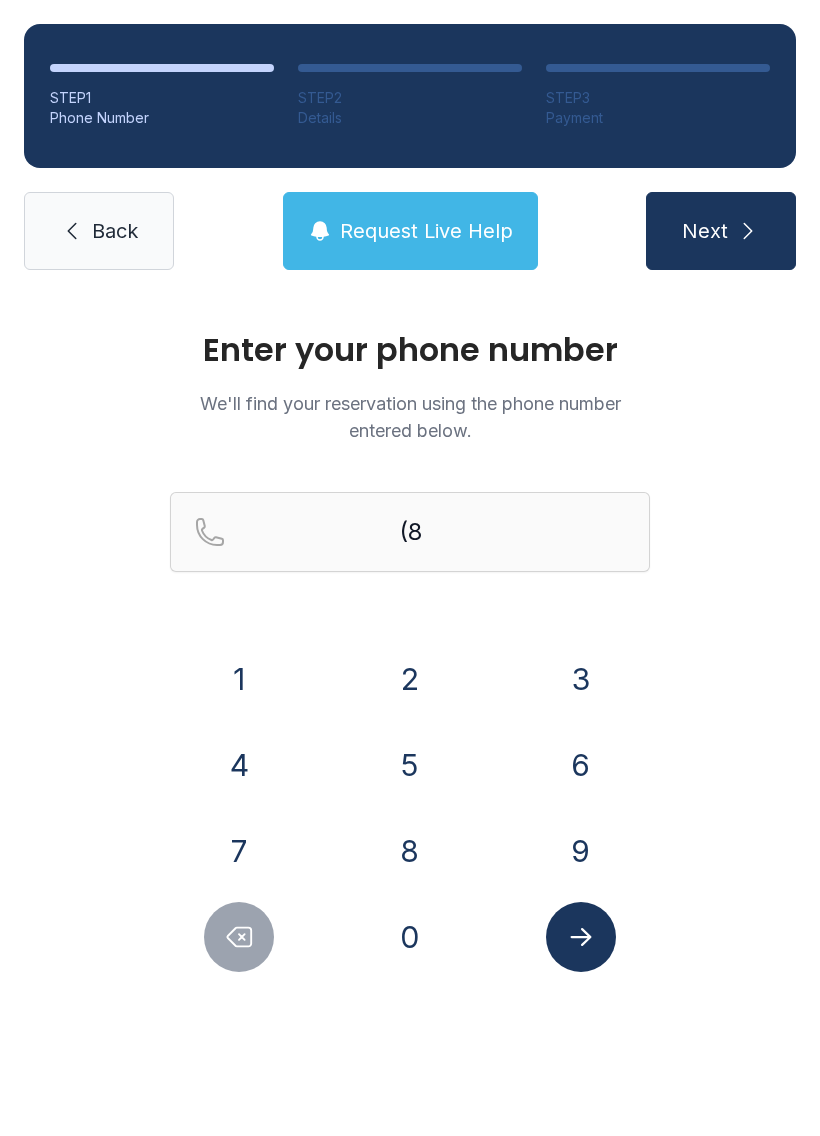 click on "4" at bounding box center (239, 765) 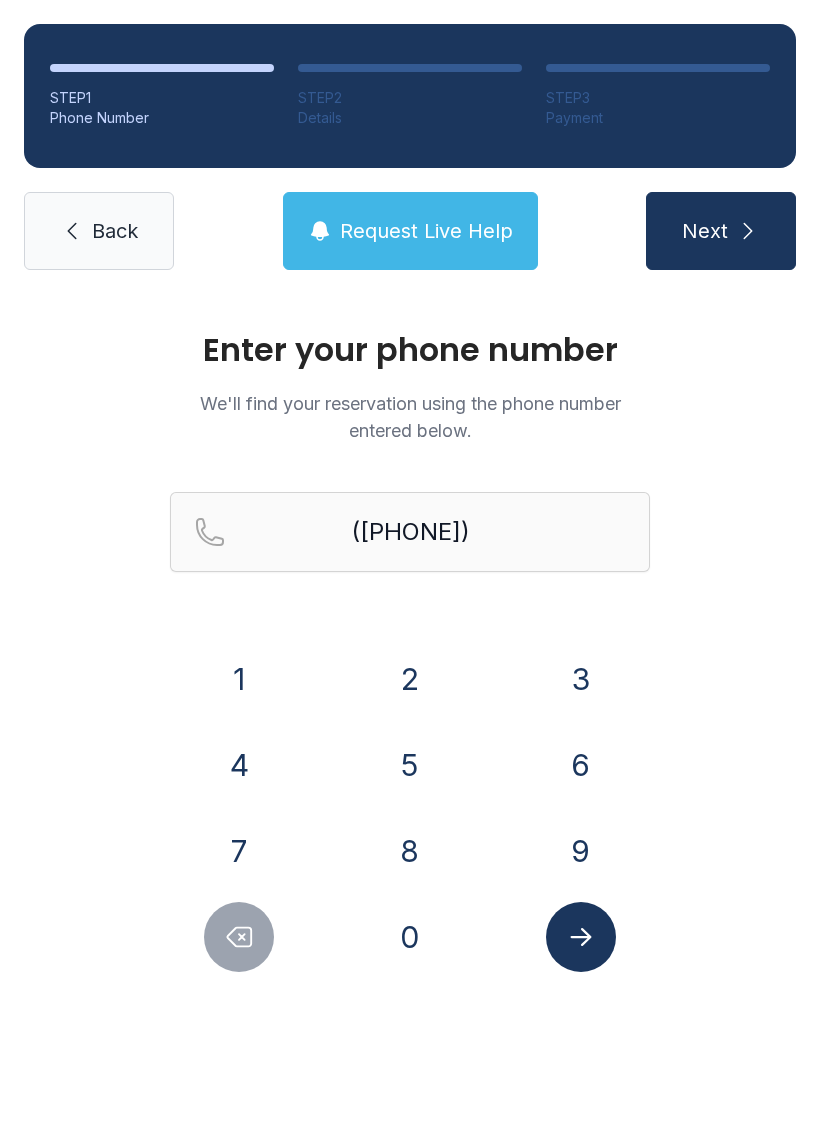 click on "3" at bounding box center [581, 679] 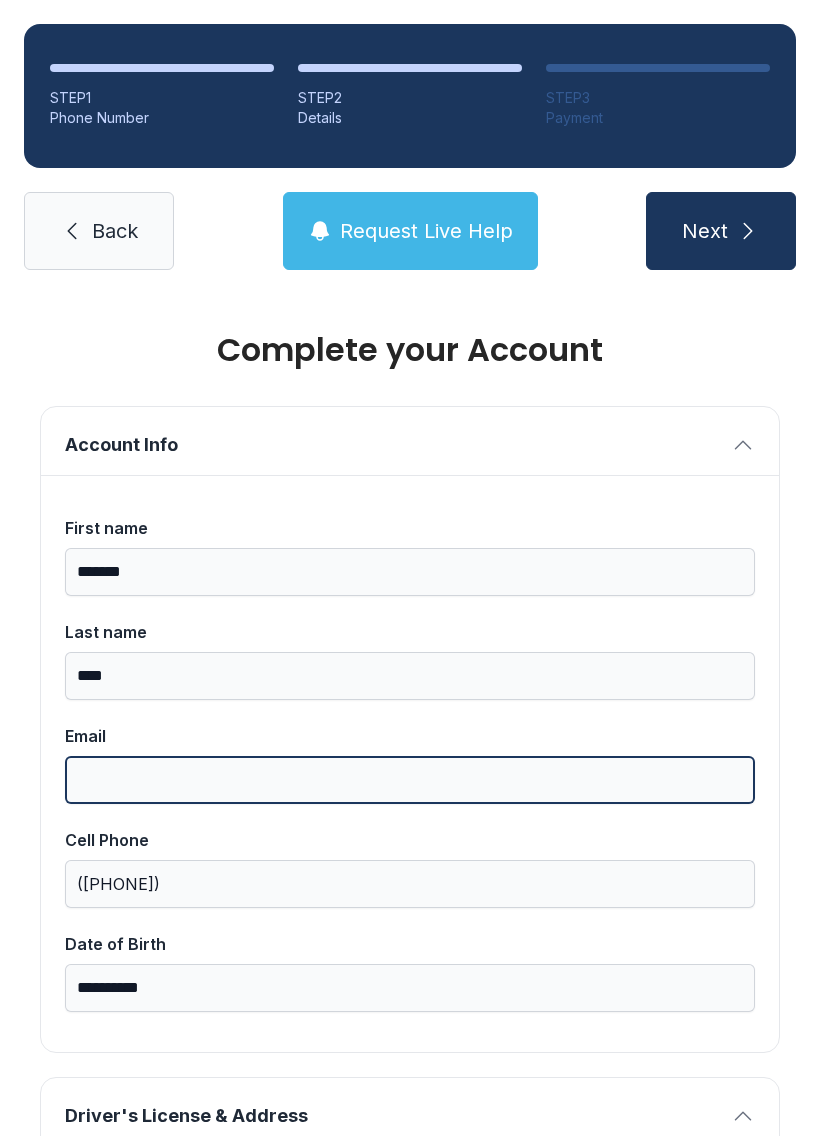 click on "Email" at bounding box center [410, 780] 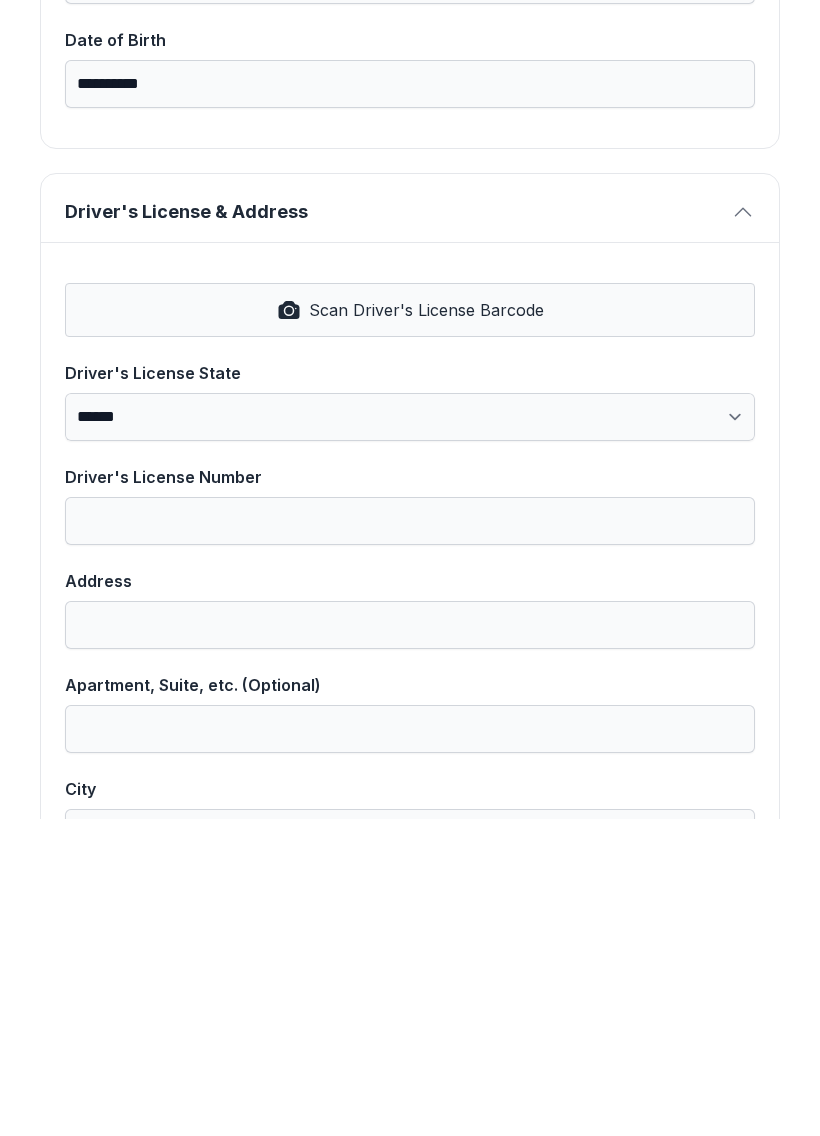 scroll, scrollTop: 588, scrollLeft: 0, axis: vertical 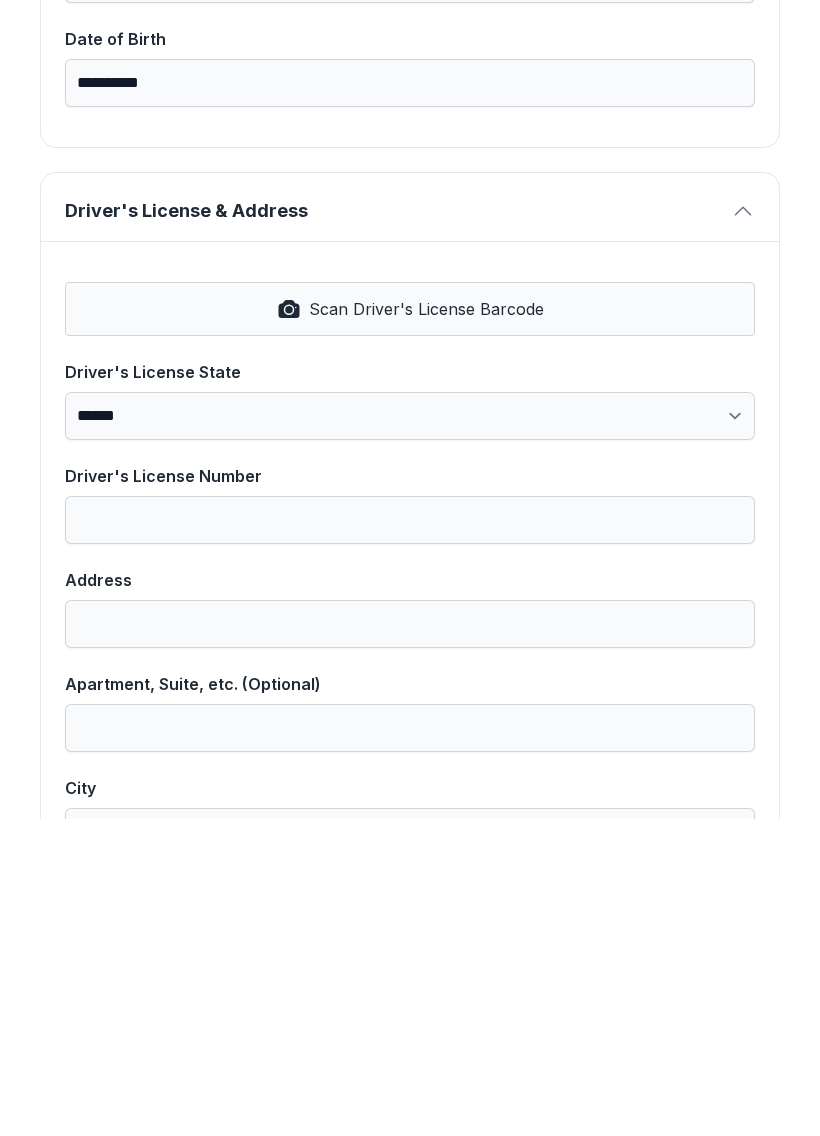 type on "**********" 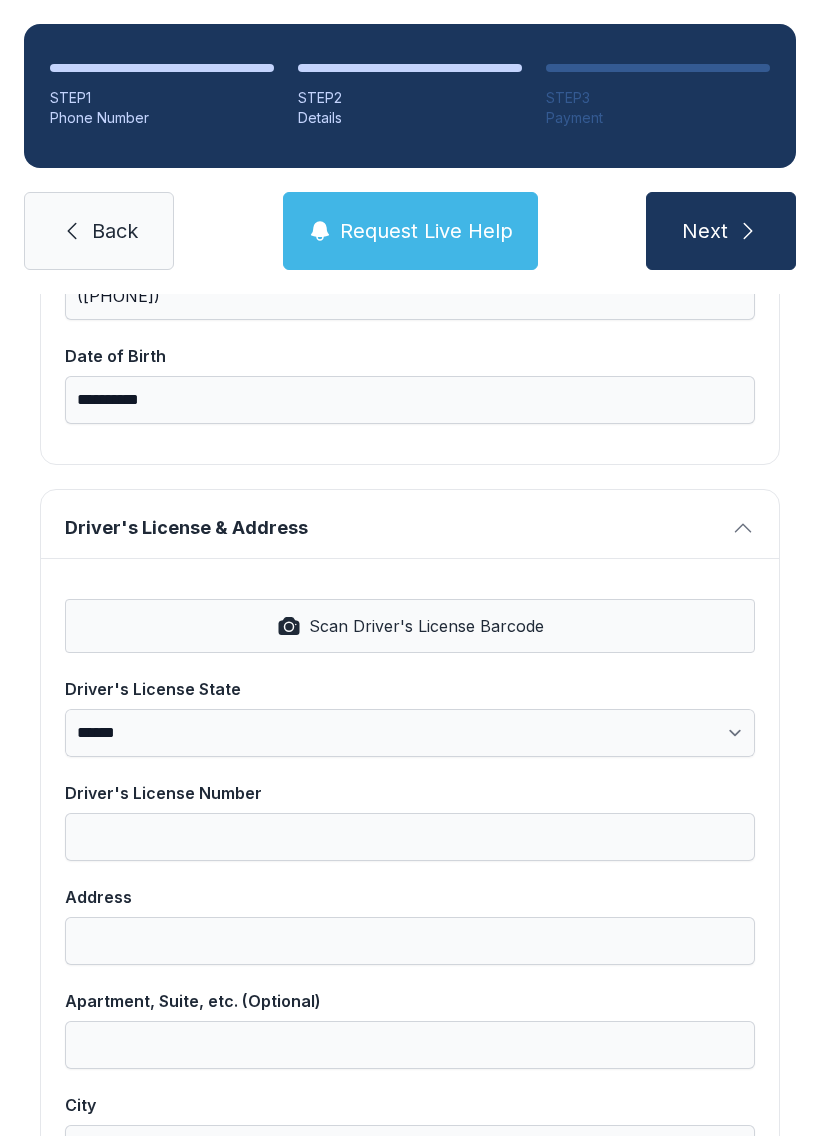 select on "**" 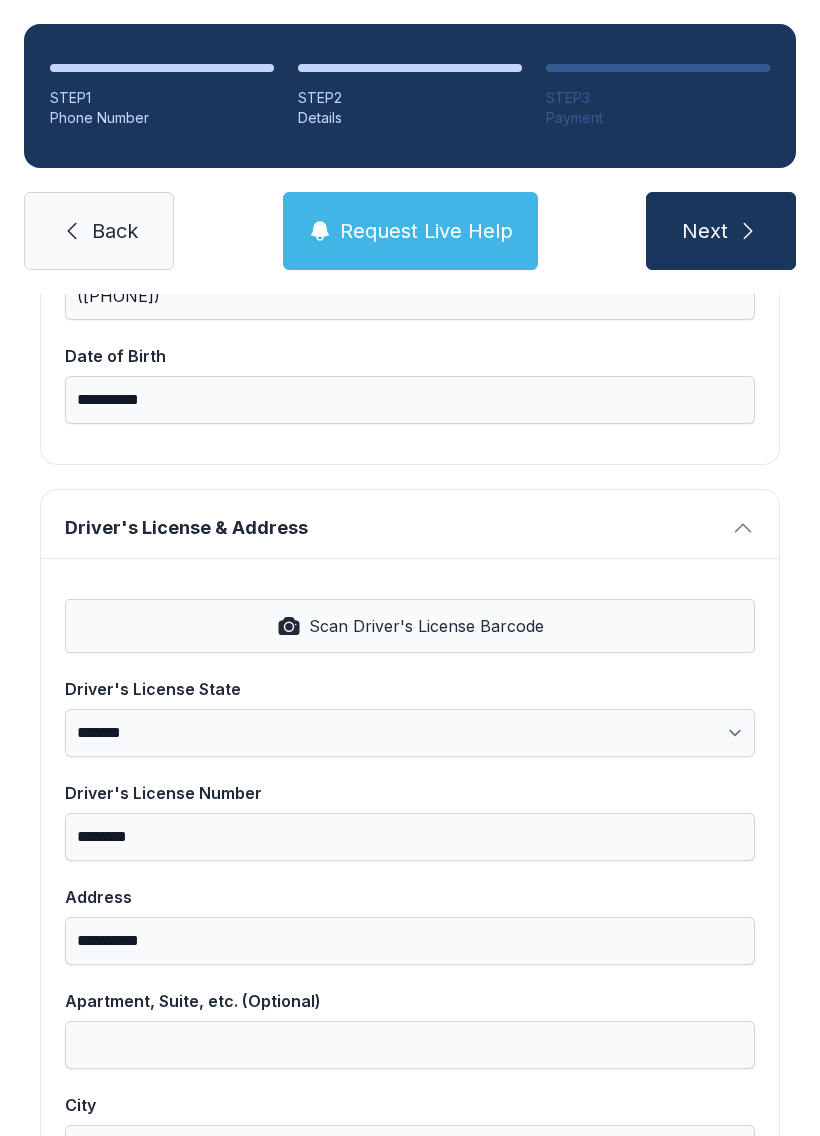 type on "*****" 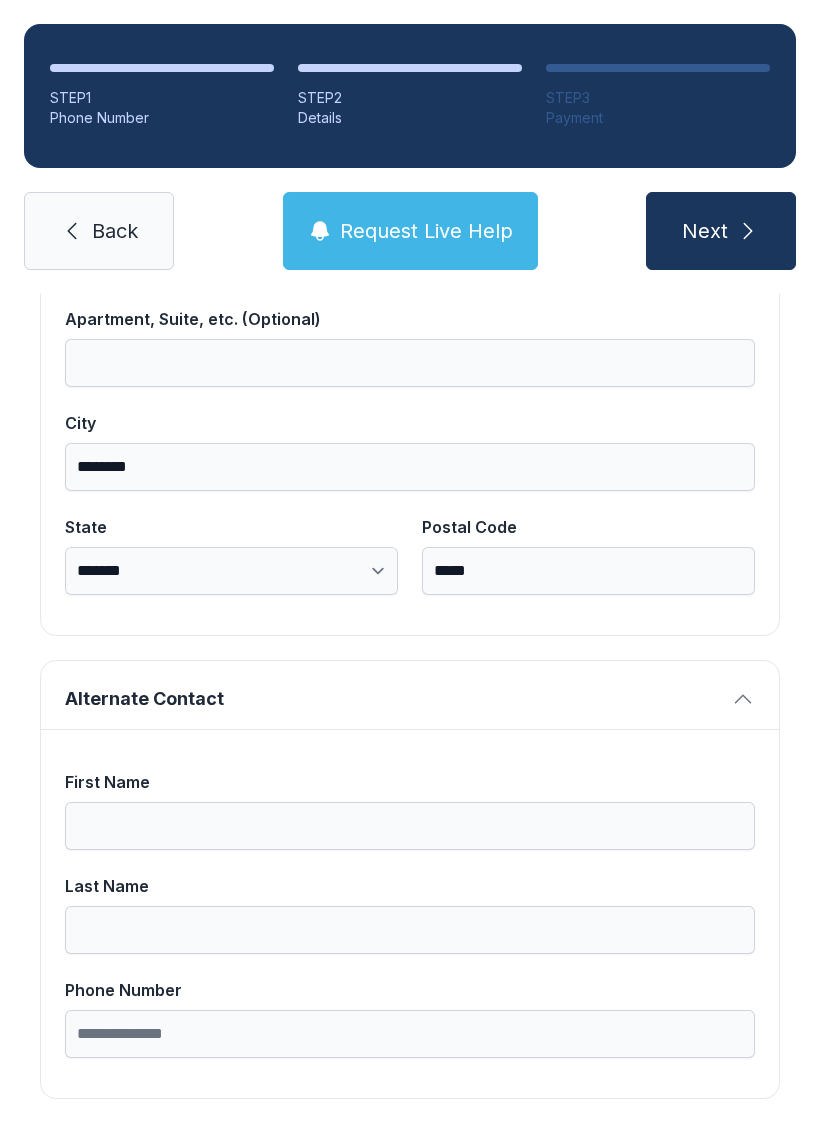 scroll, scrollTop: 1269, scrollLeft: 0, axis: vertical 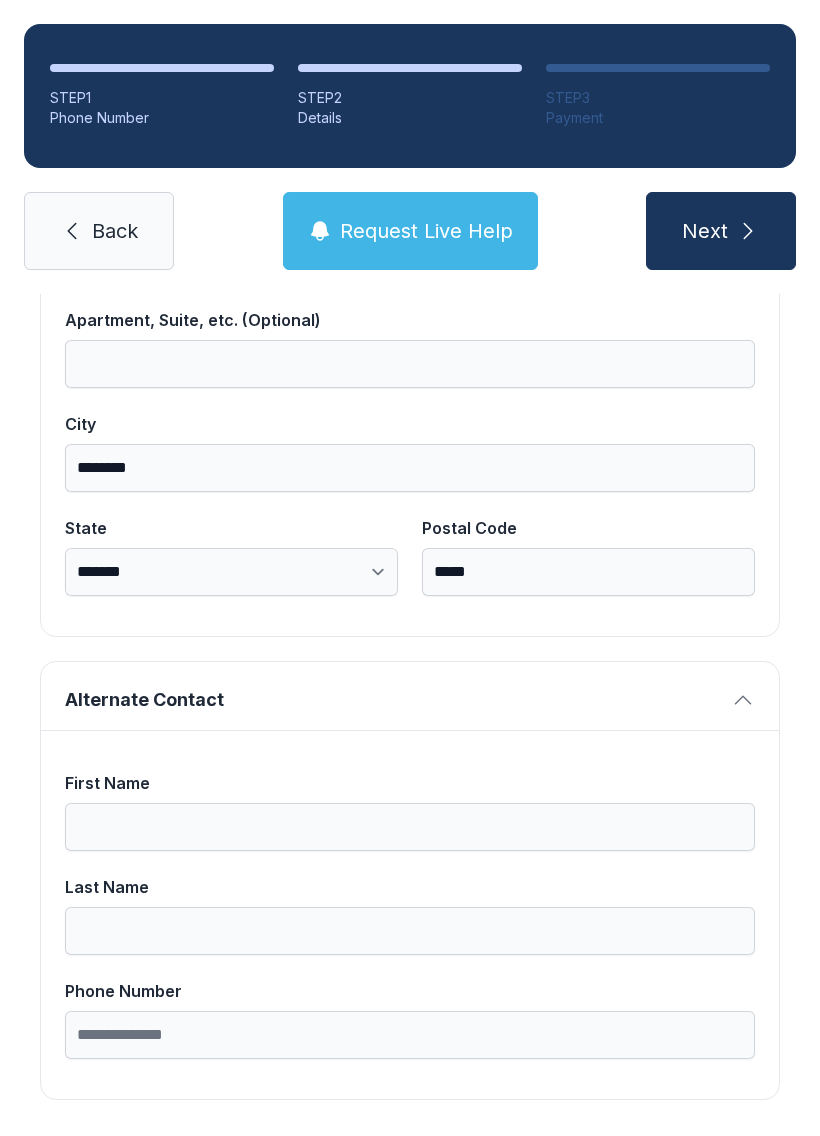 click 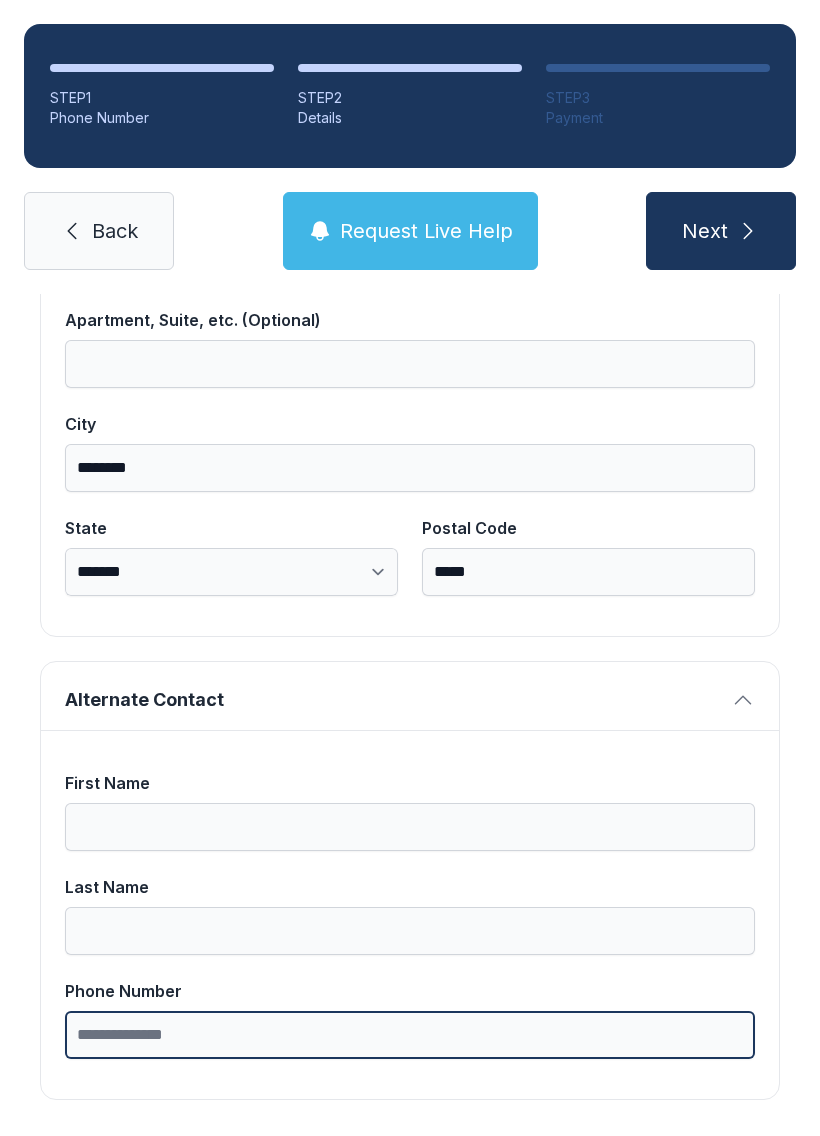 type on "*" 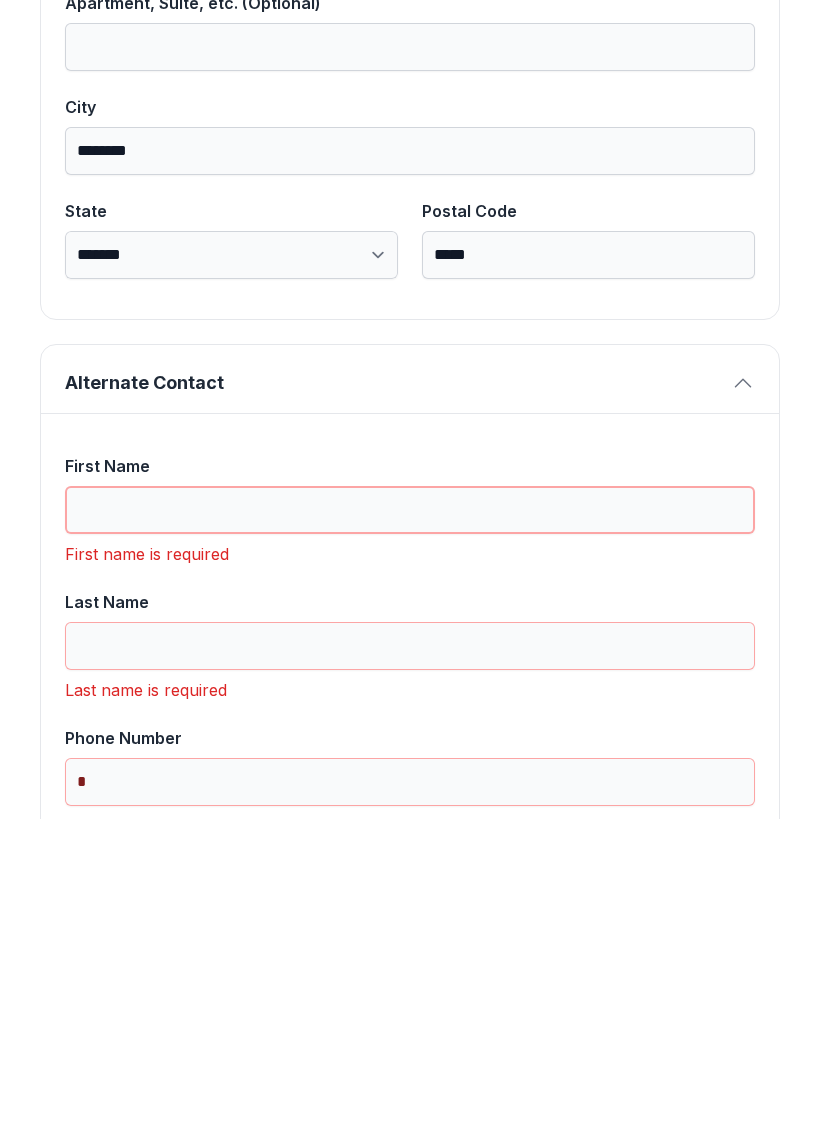 click on "First Name" at bounding box center (410, 827) 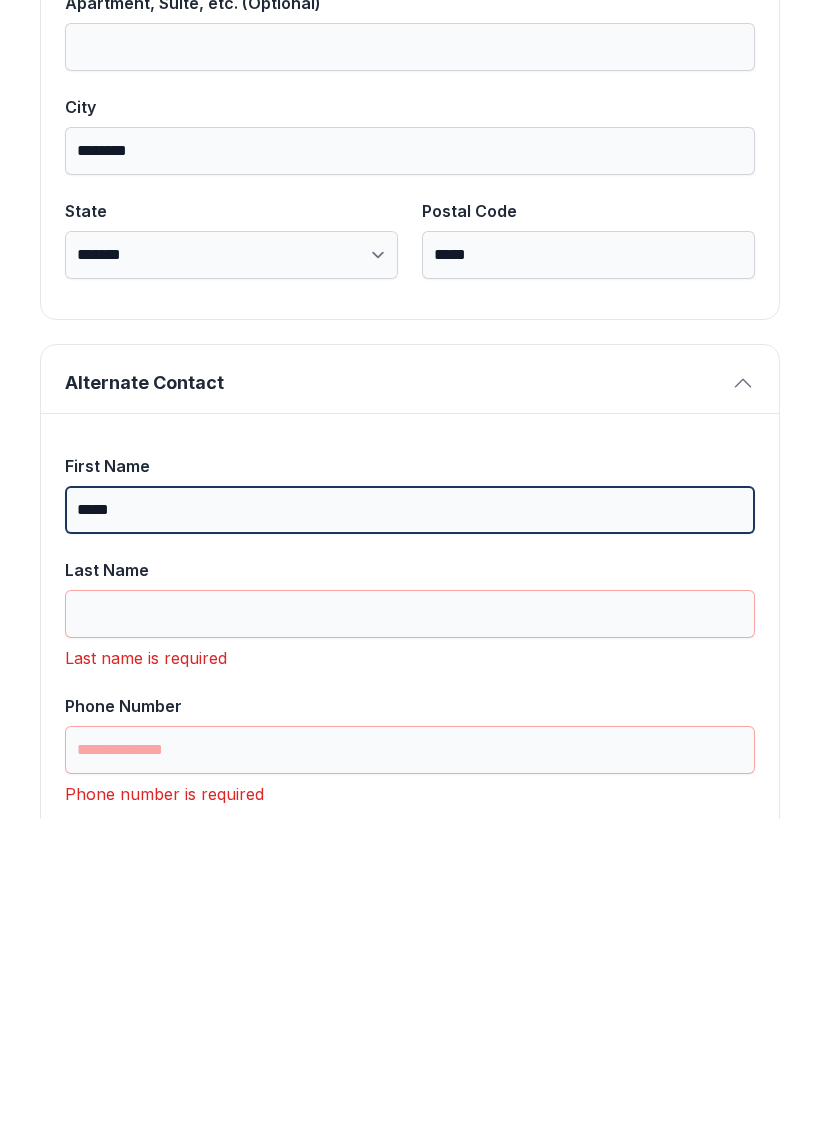 type on "*****" 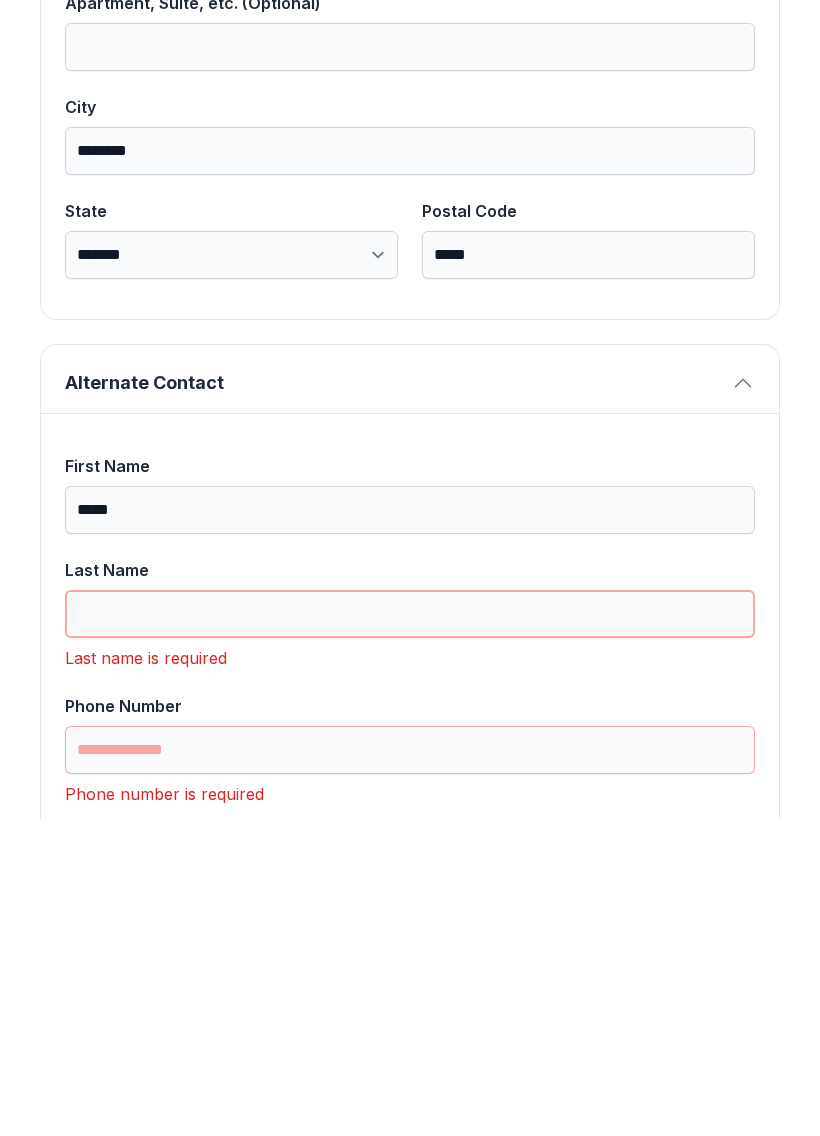 click on "Last Name" at bounding box center (410, 931) 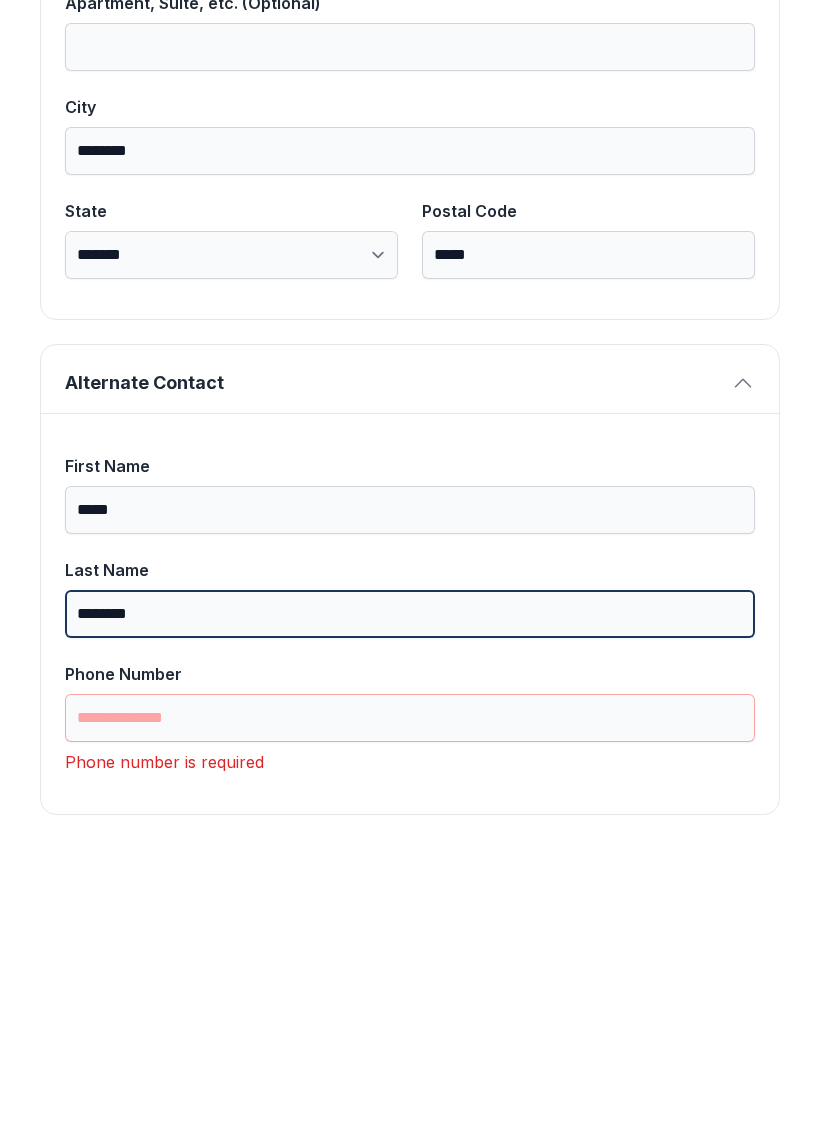 type on "********" 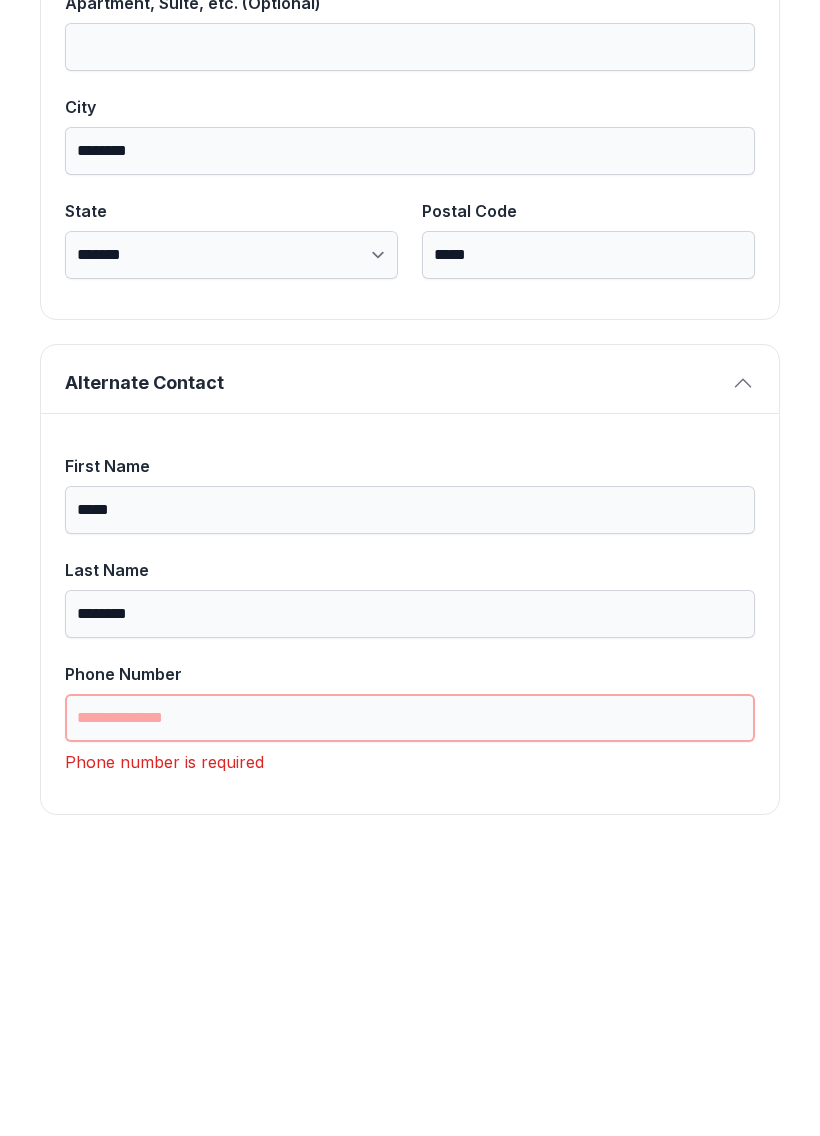 click on "Phone Number" at bounding box center [410, 1035] 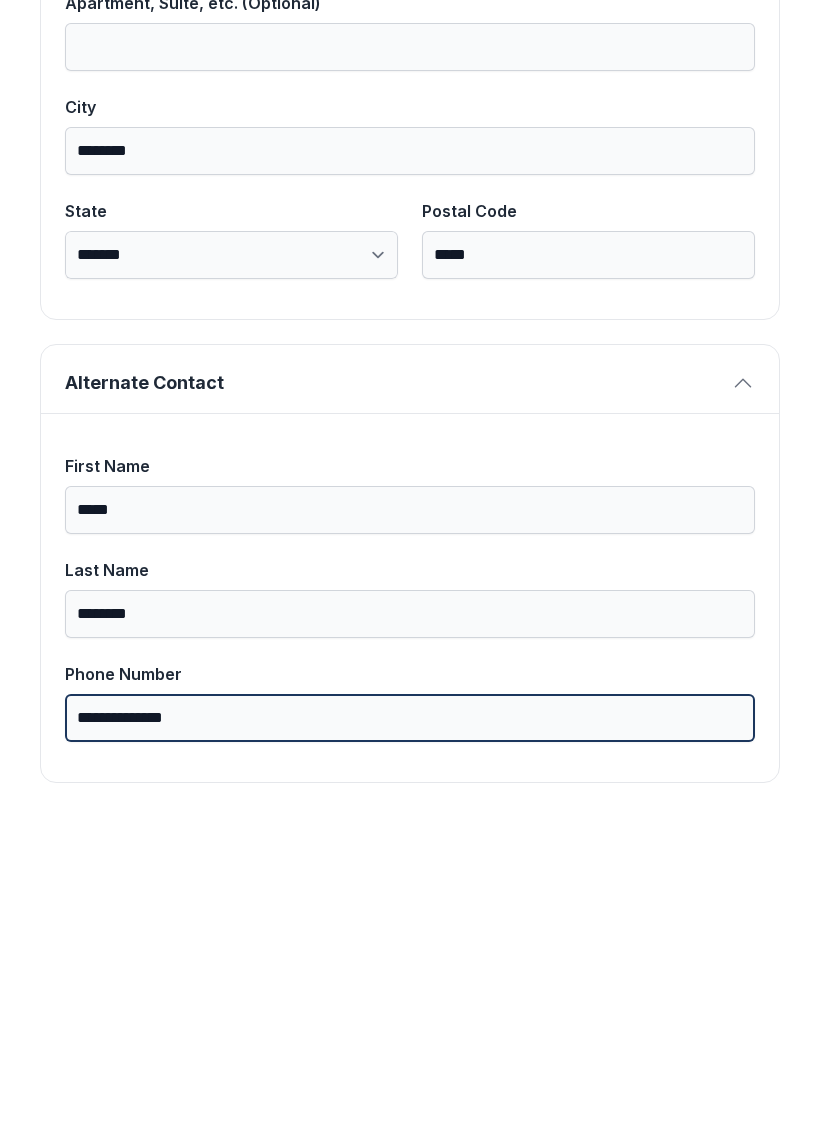 type on "**********" 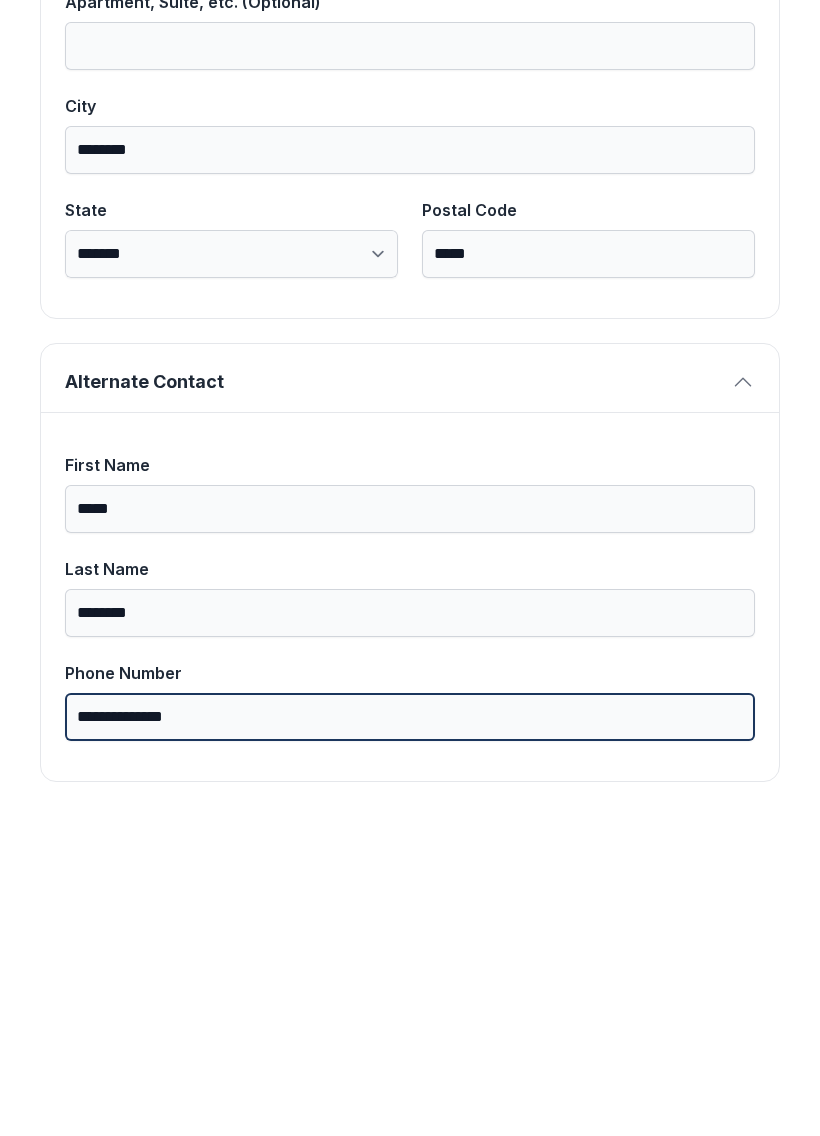 scroll, scrollTop: 0, scrollLeft: 0, axis: both 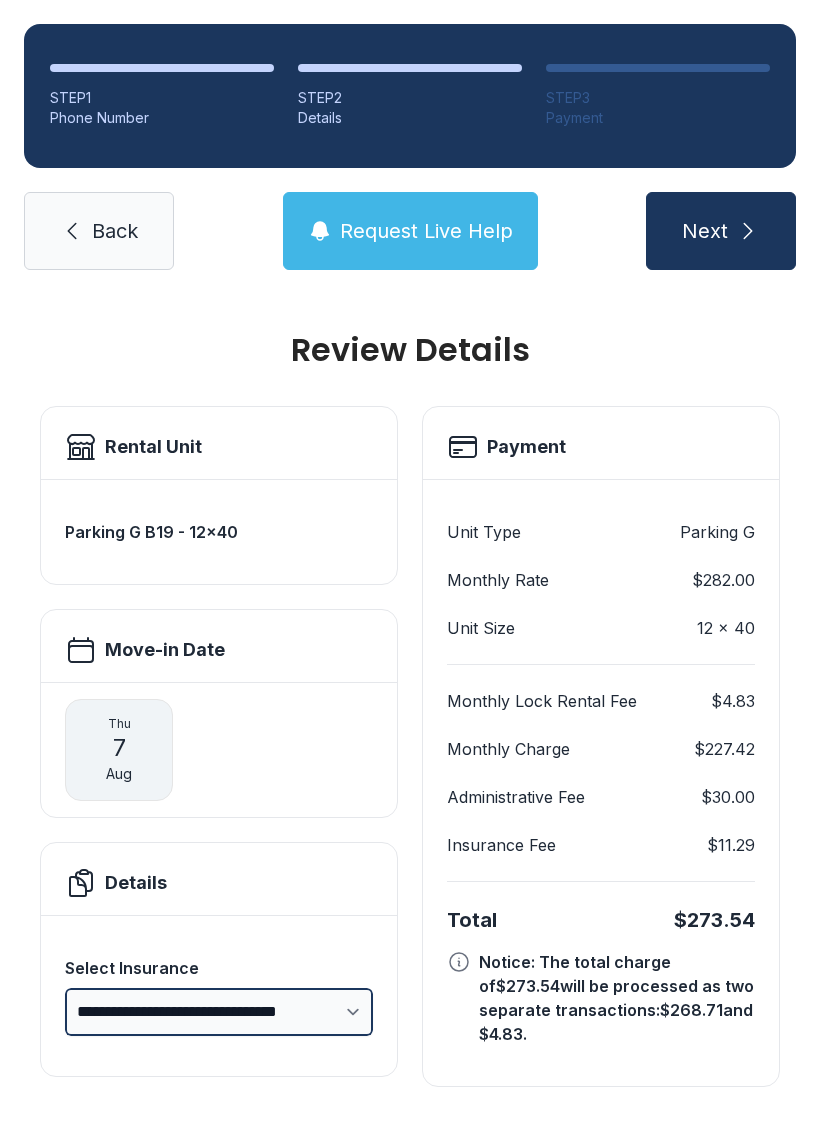 click on "**********" at bounding box center (219, 1012) 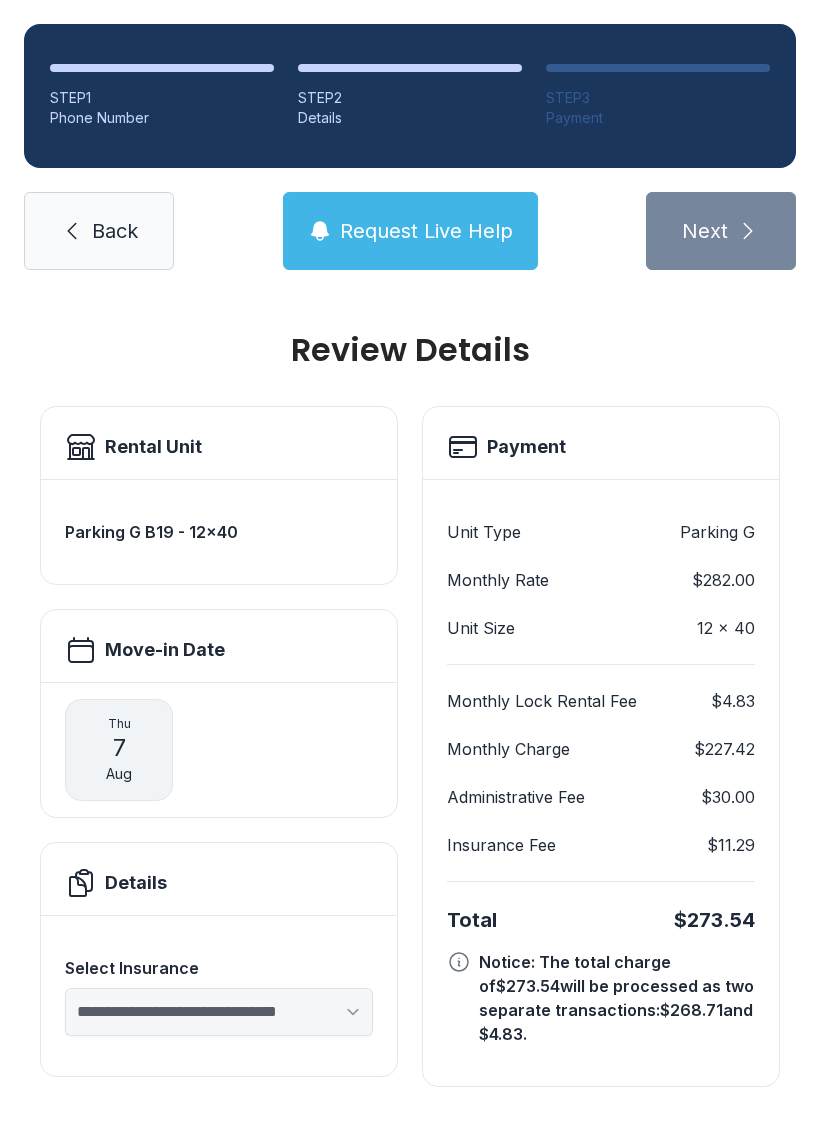 select on "****" 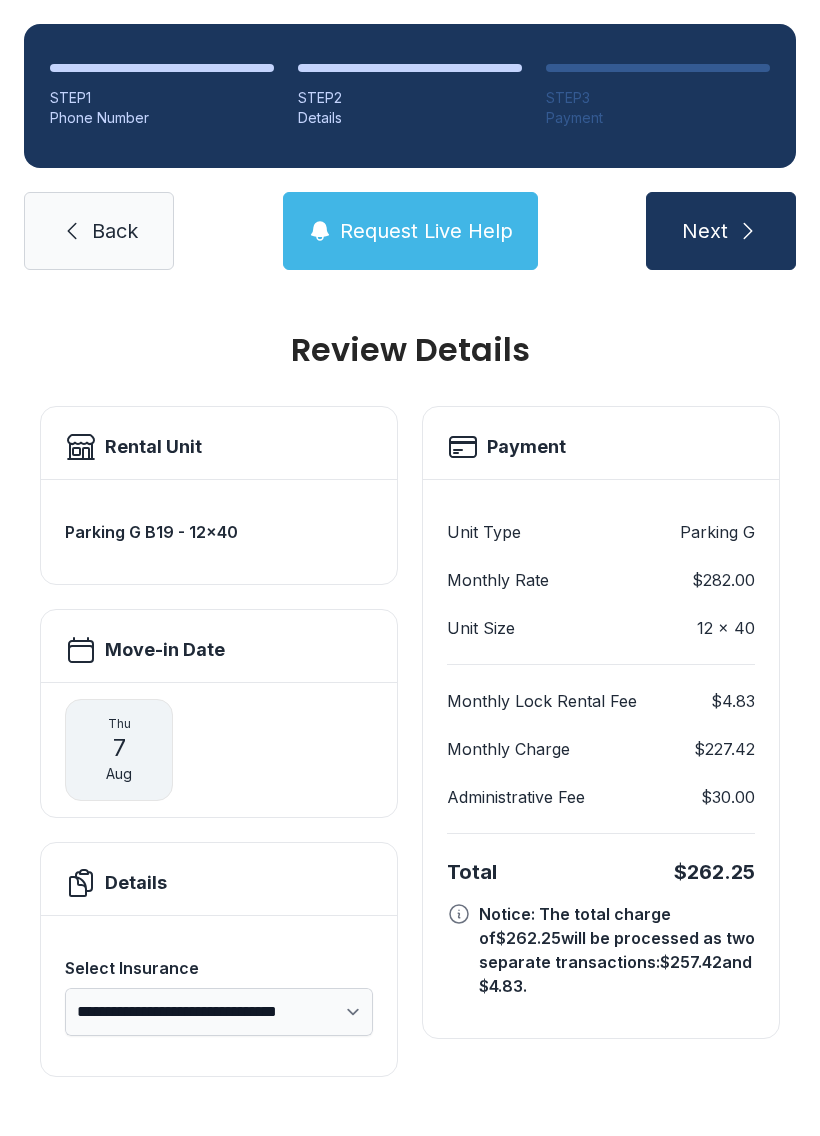 click on "Next" at bounding box center [721, 231] 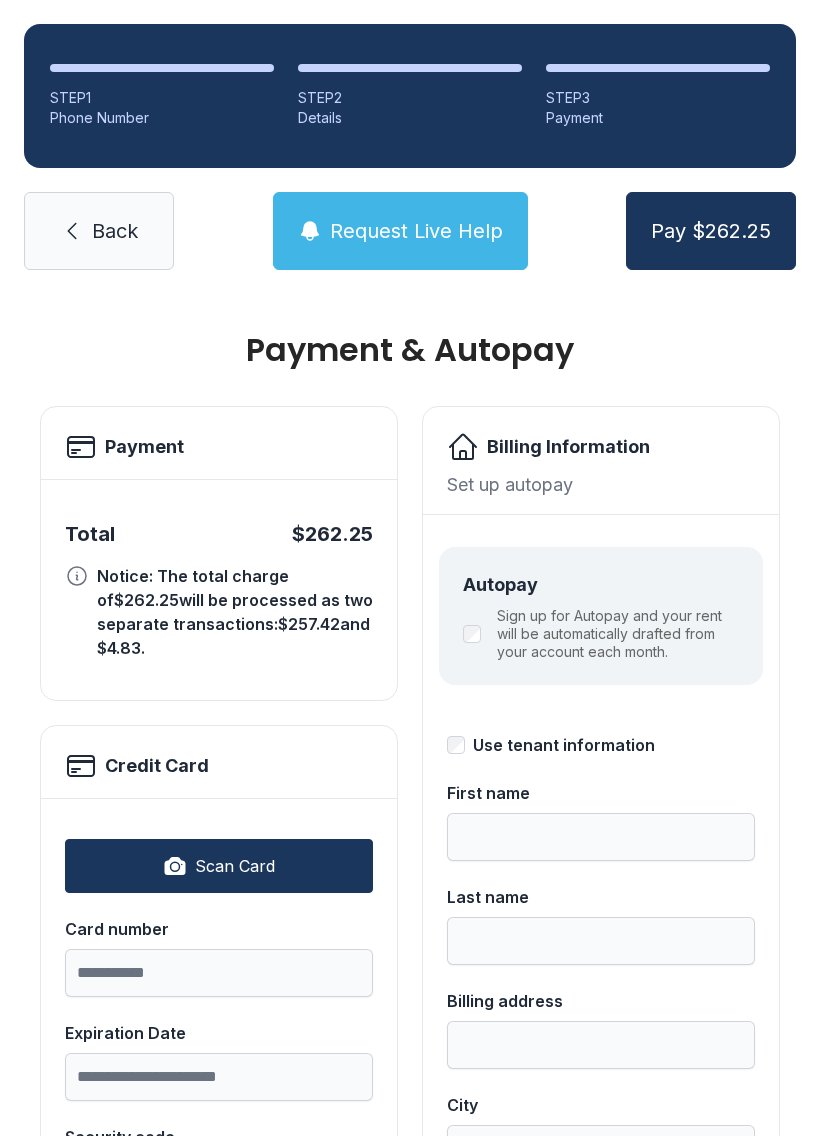 scroll, scrollTop: 0, scrollLeft: 0, axis: both 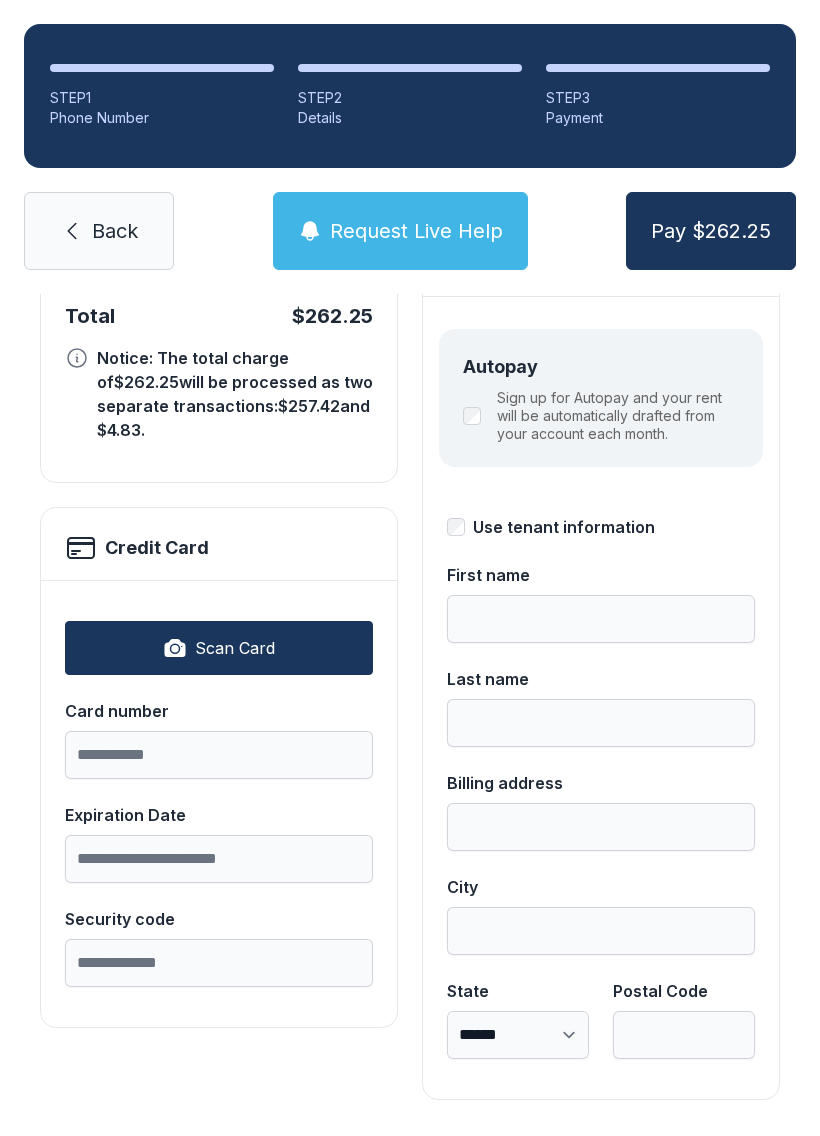 click on "Scan Card" at bounding box center (235, 648) 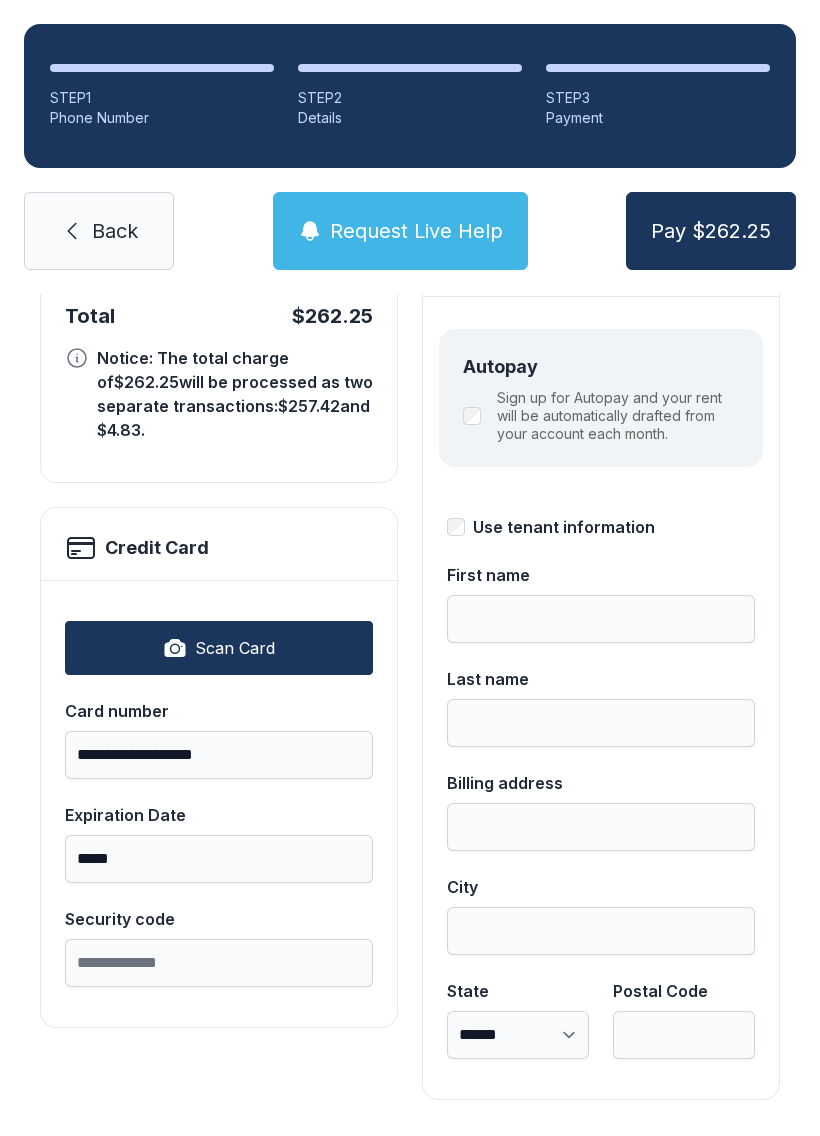 type on "*******" 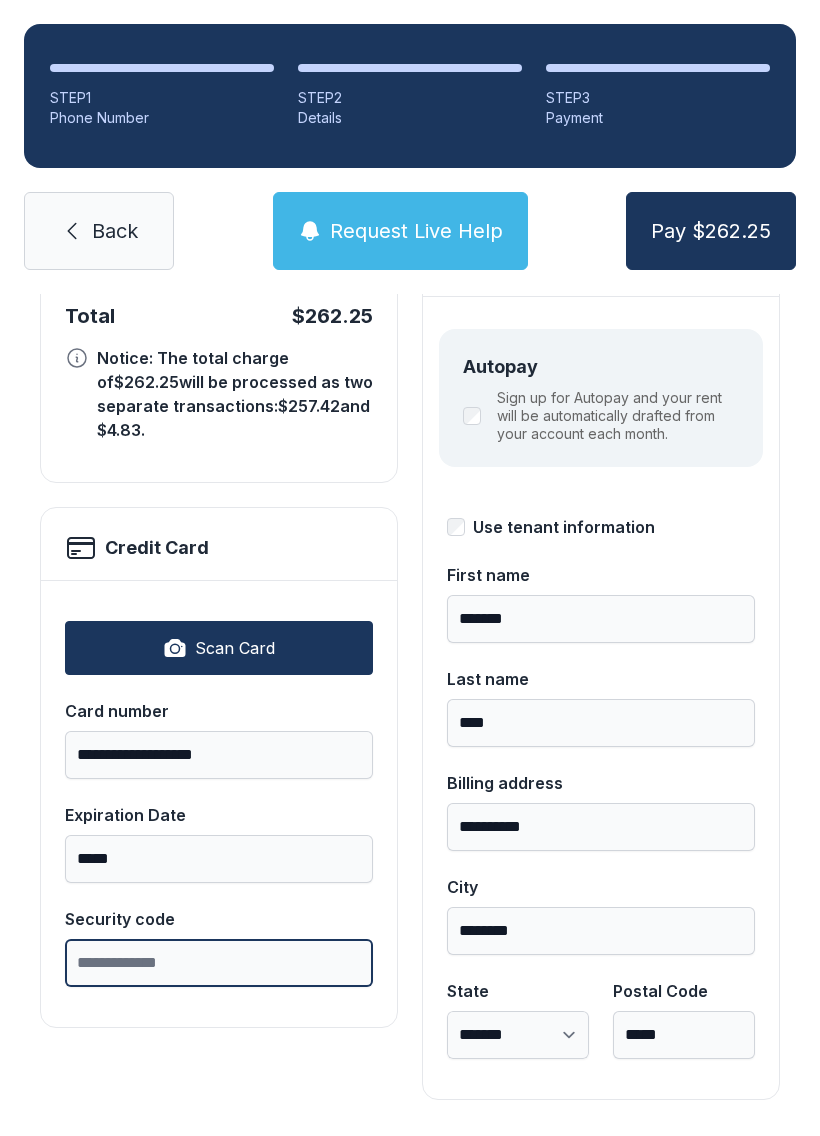 click on "Security code" at bounding box center (219, 963) 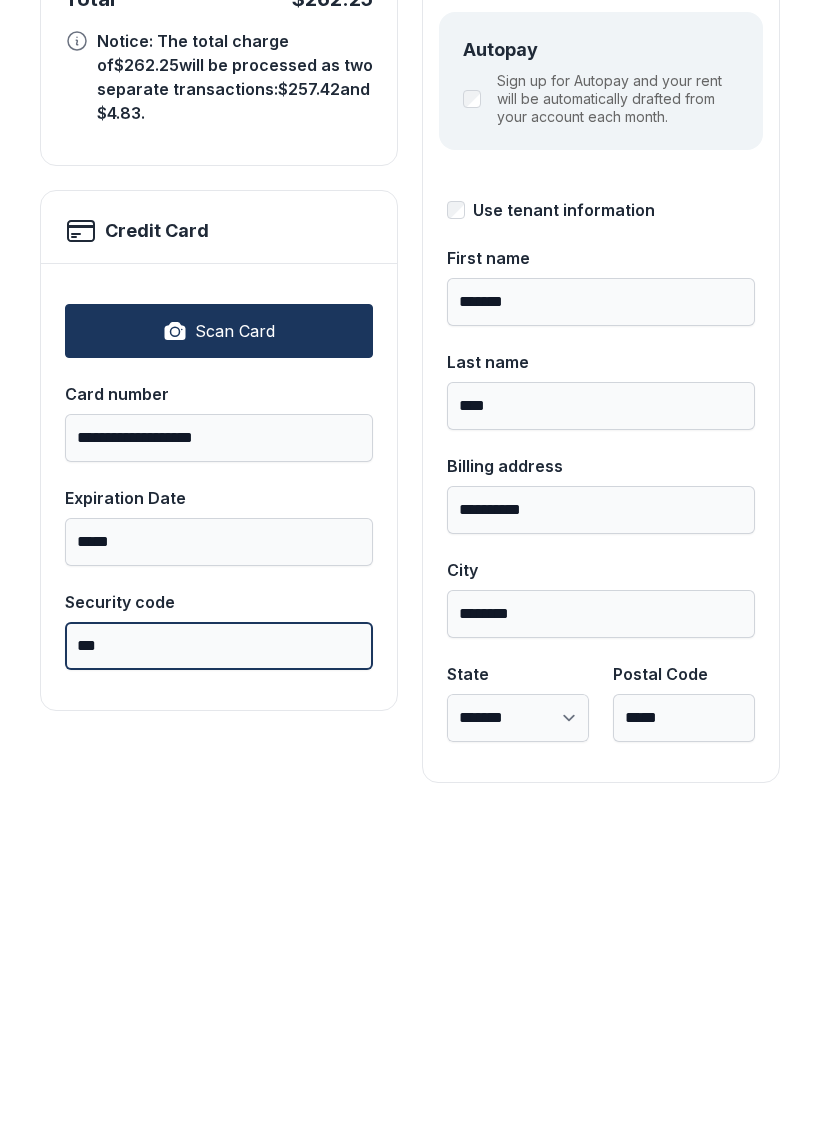 type on "***" 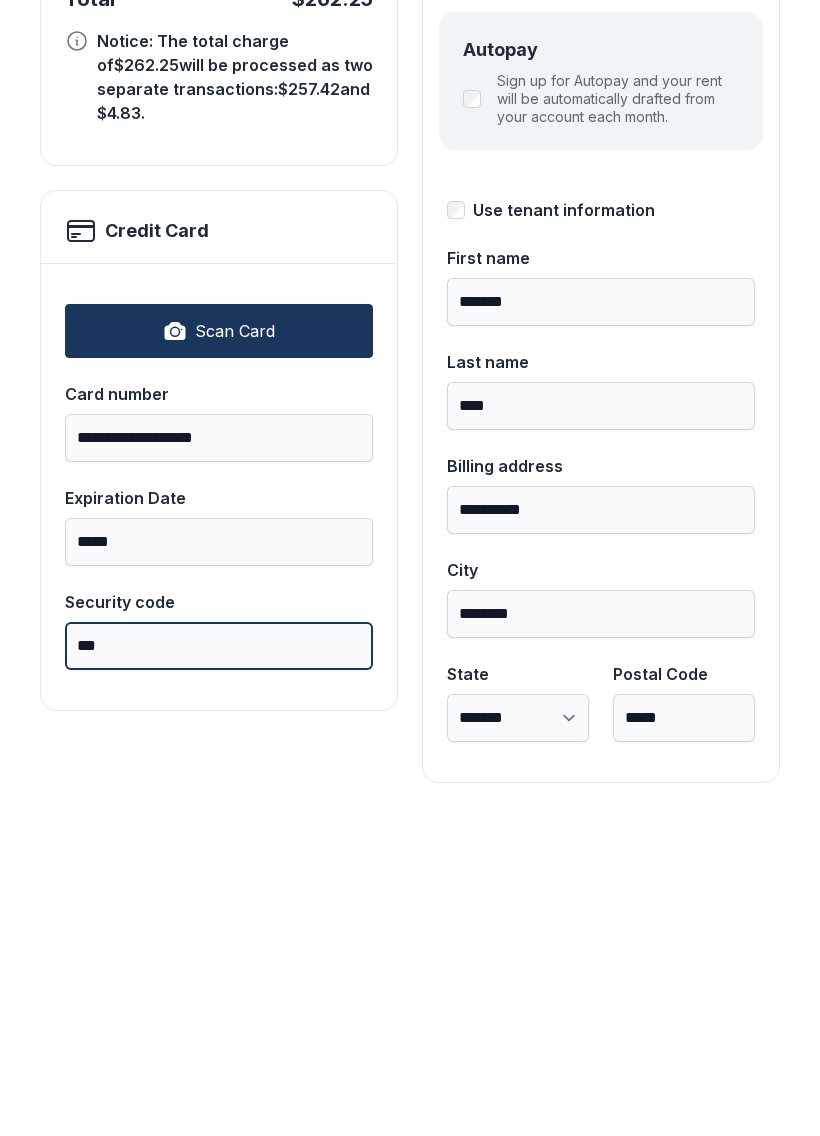 click on "Pay $262.25" at bounding box center (711, 231) 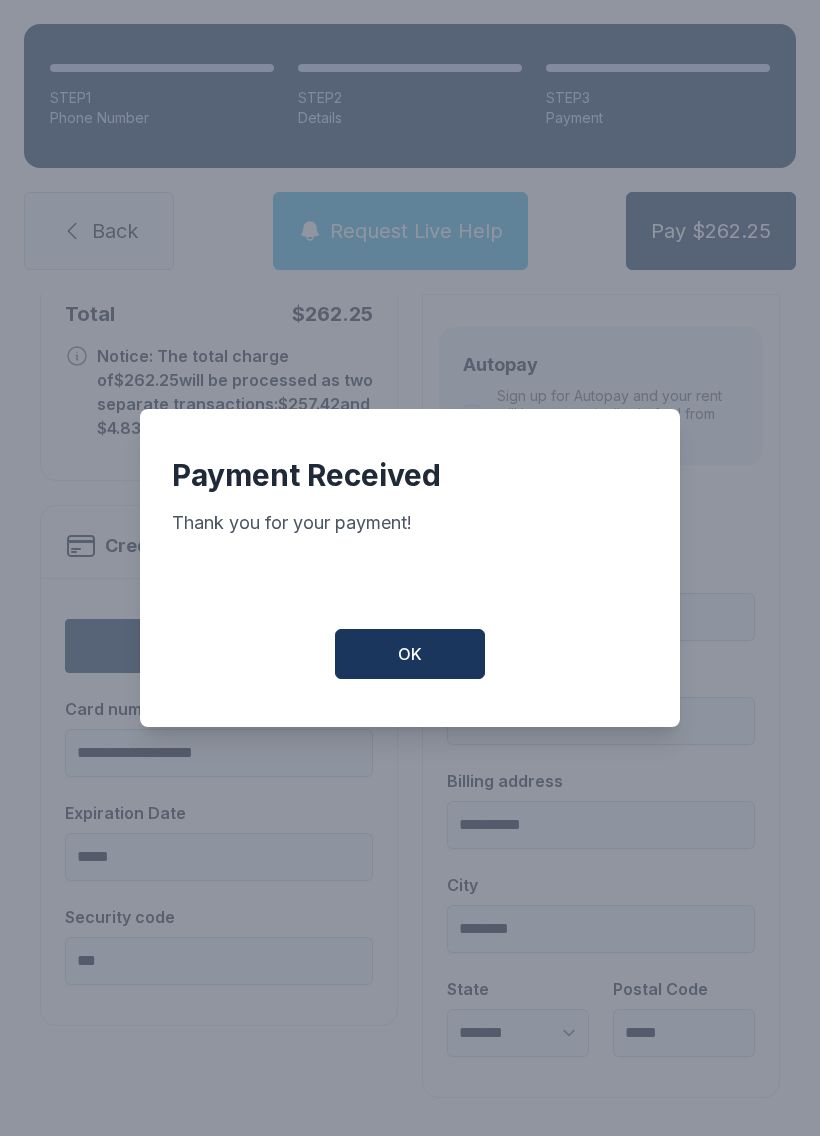 scroll, scrollTop: 218, scrollLeft: 0, axis: vertical 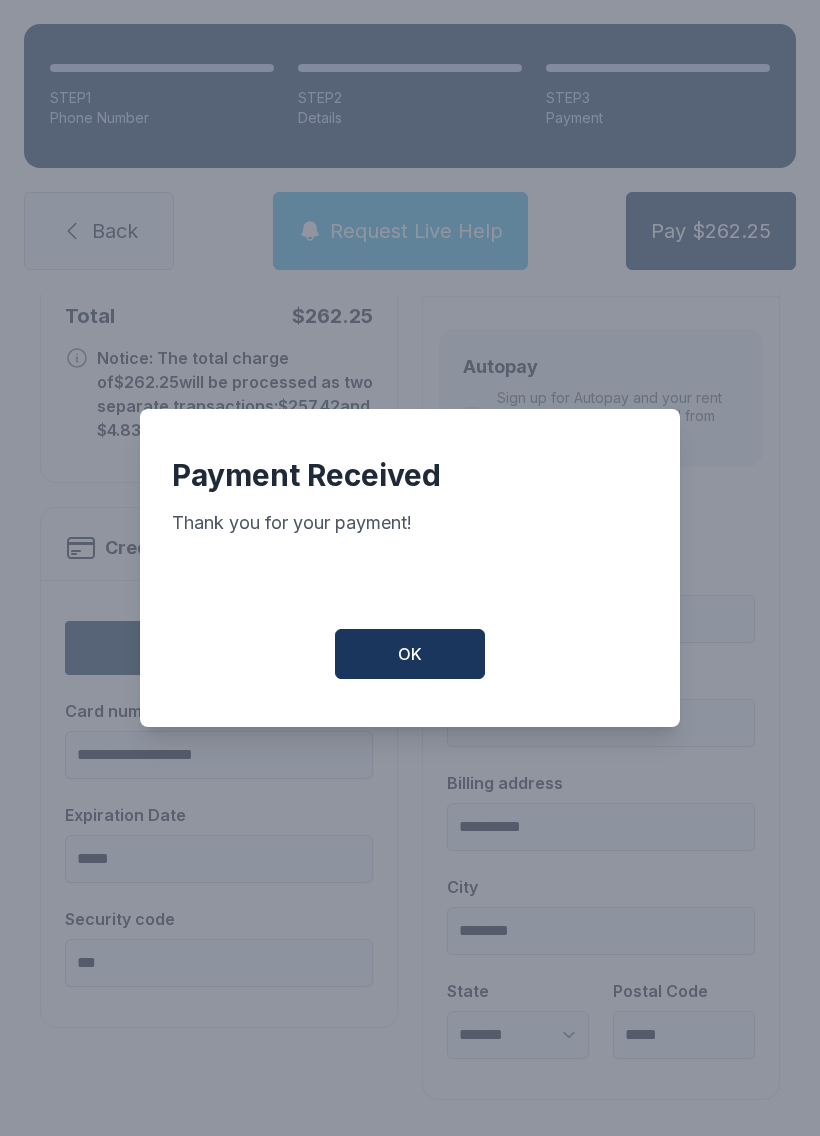 click on "OK" at bounding box center [410, 654] 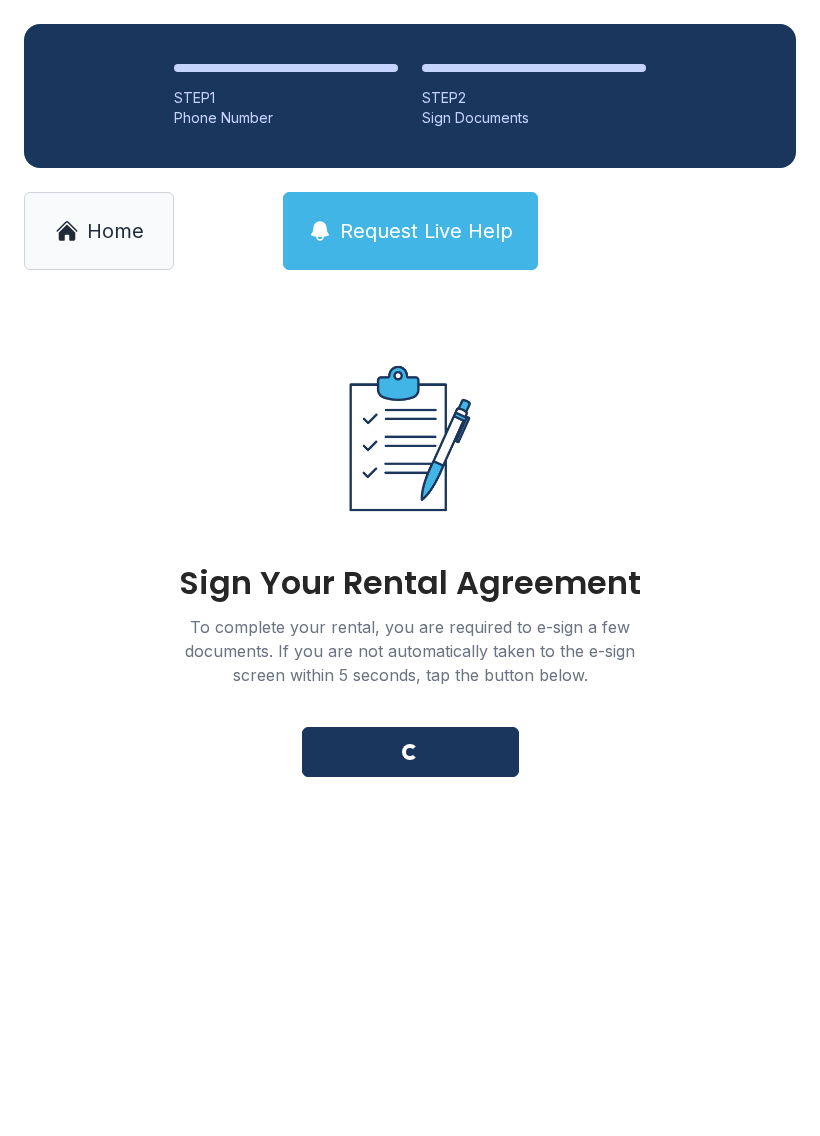 scroll, scrollTop: 0, scrollLeft: 0, axis: both 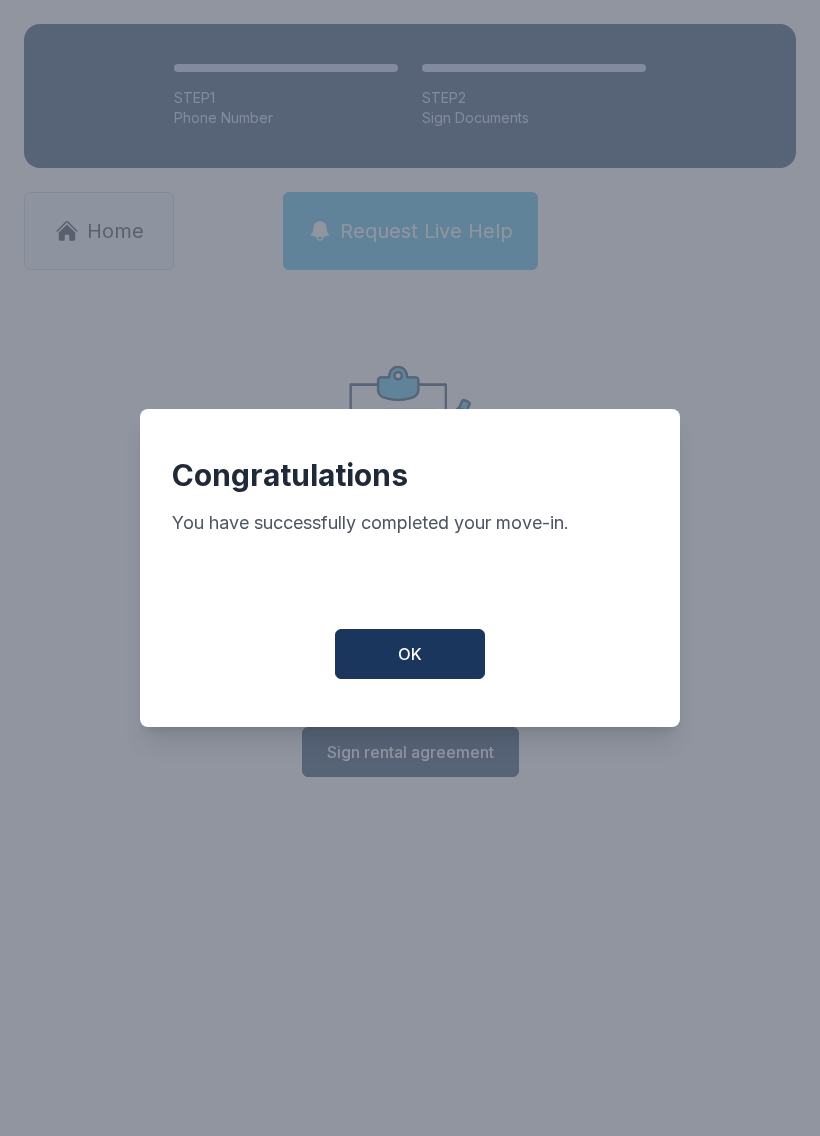 click on "OK" at bounding box center [410, 654] 